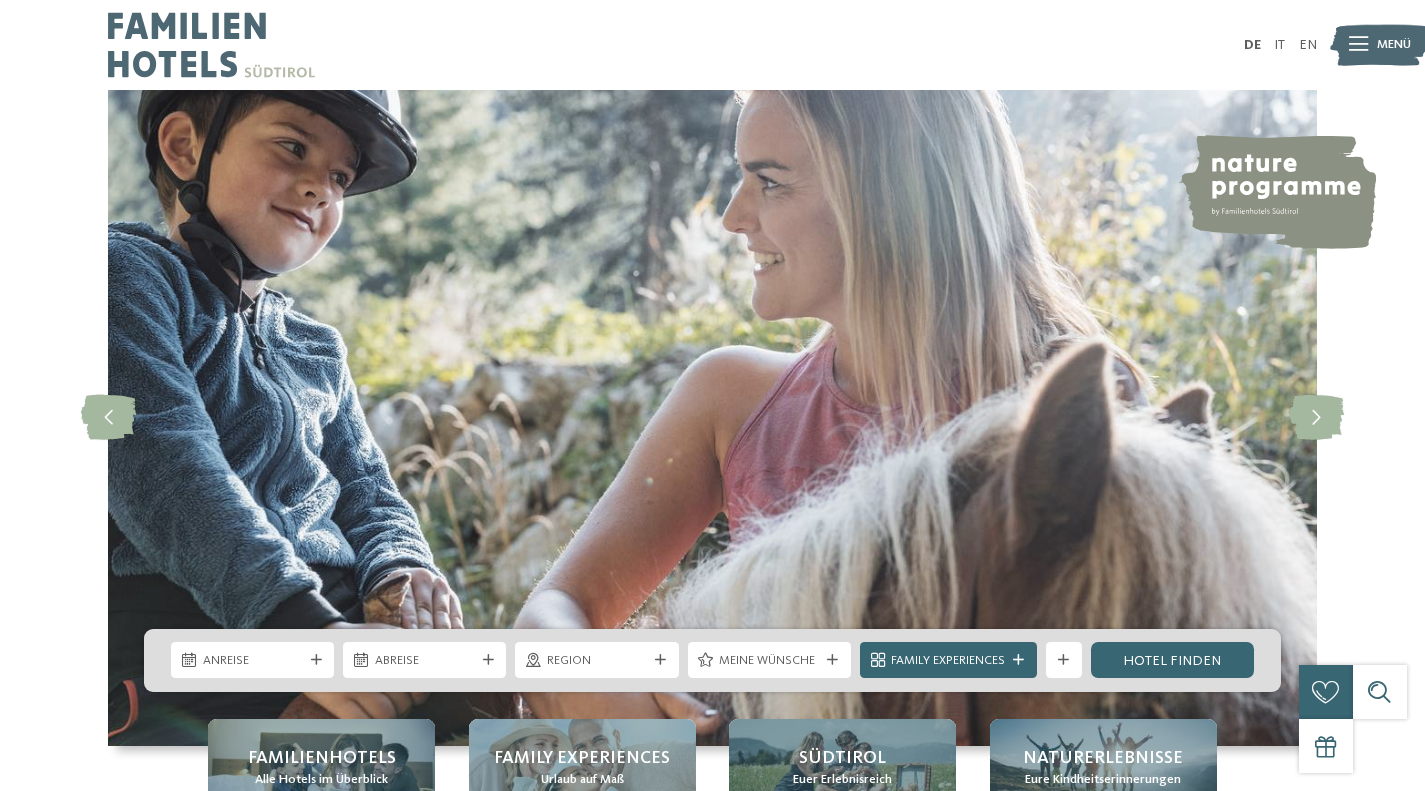 scroll, scrollTop: 0, scrollLeft: 0, axis: both 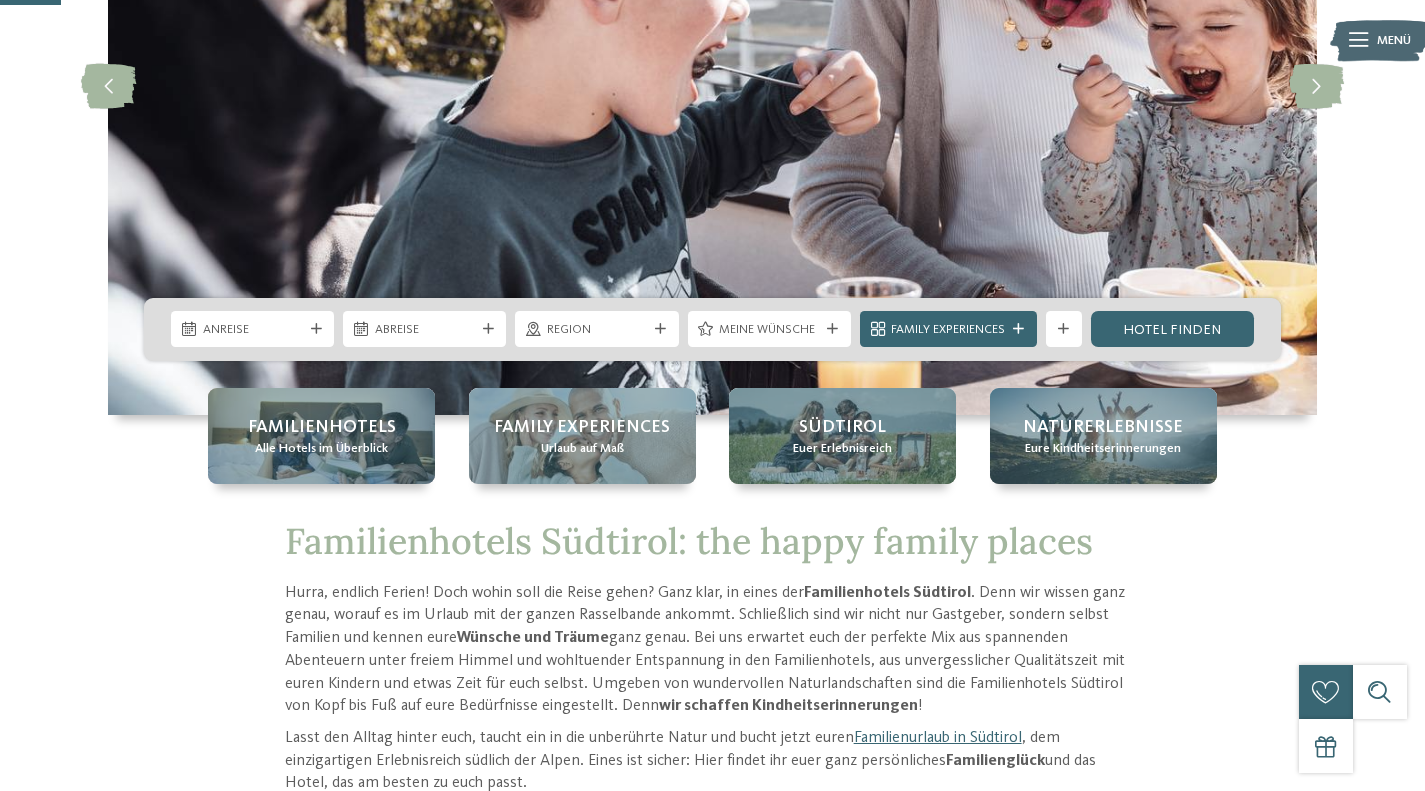 click at bounding box center (316, 329) 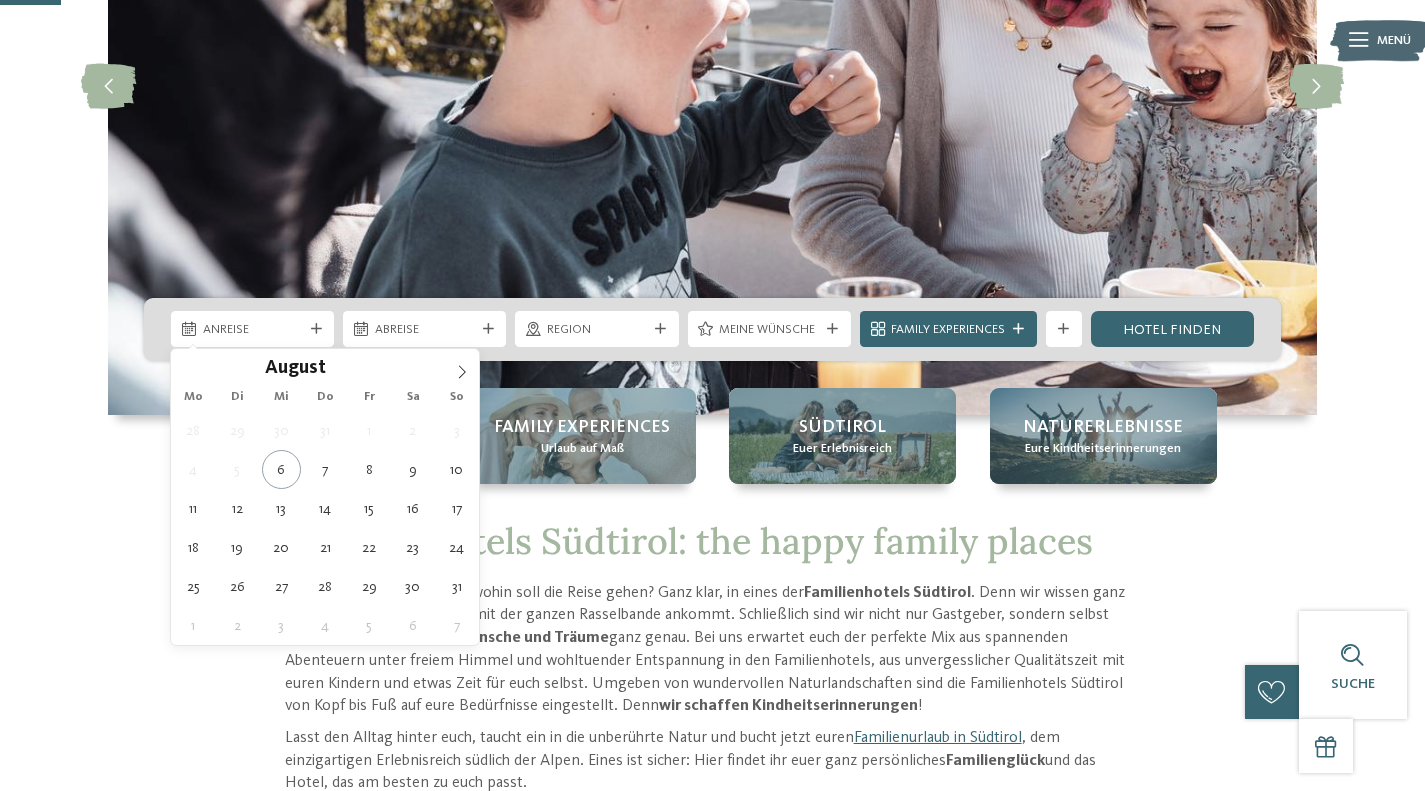 click 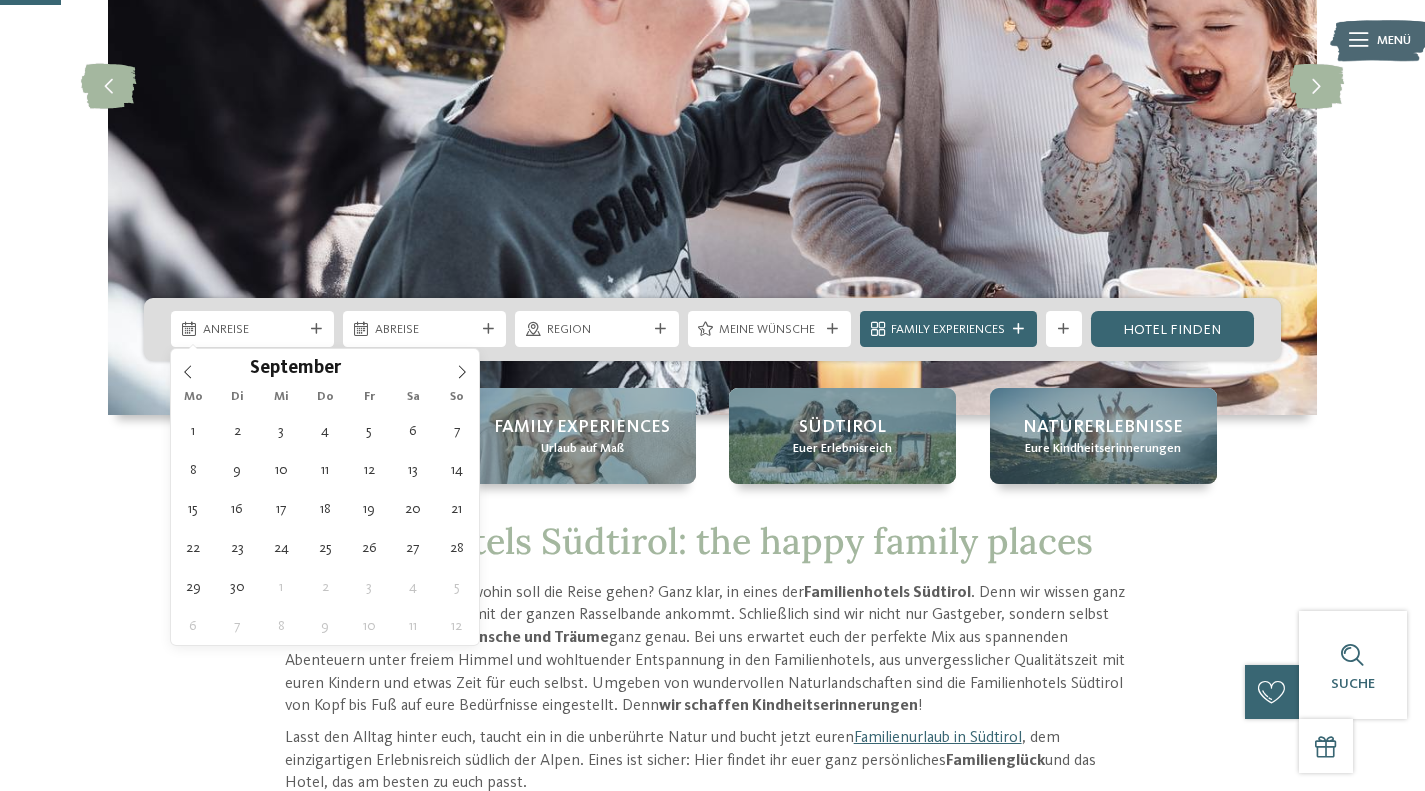 click 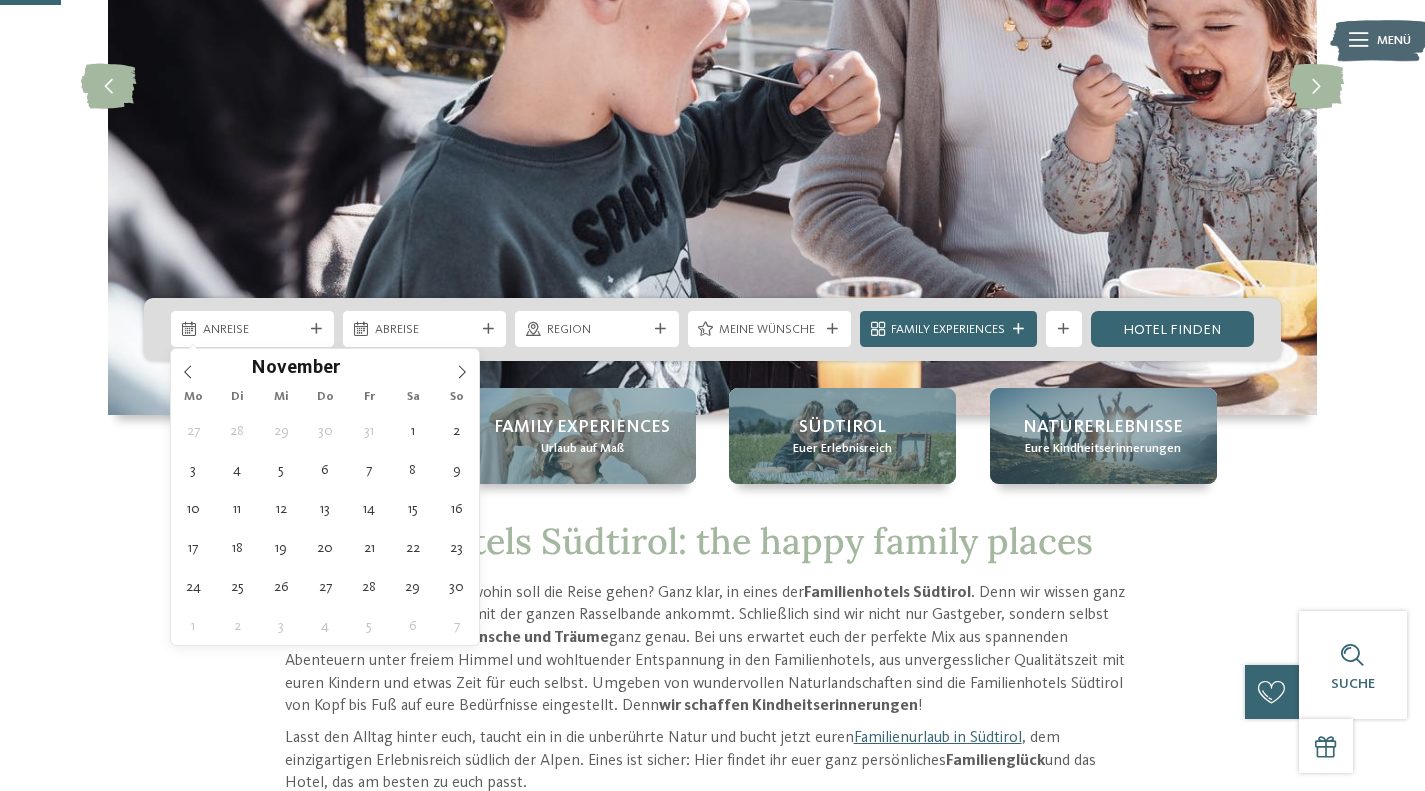 click 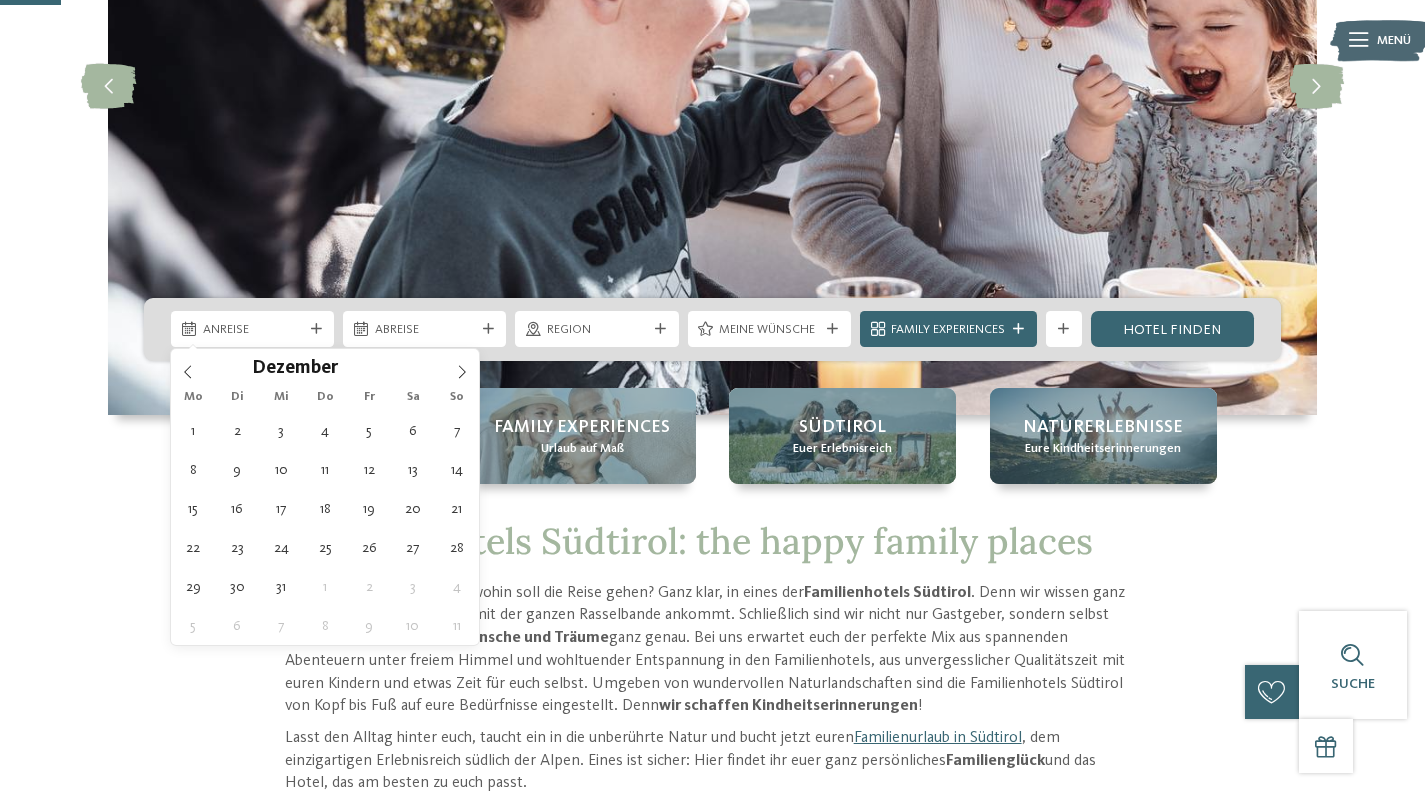 type on "****" 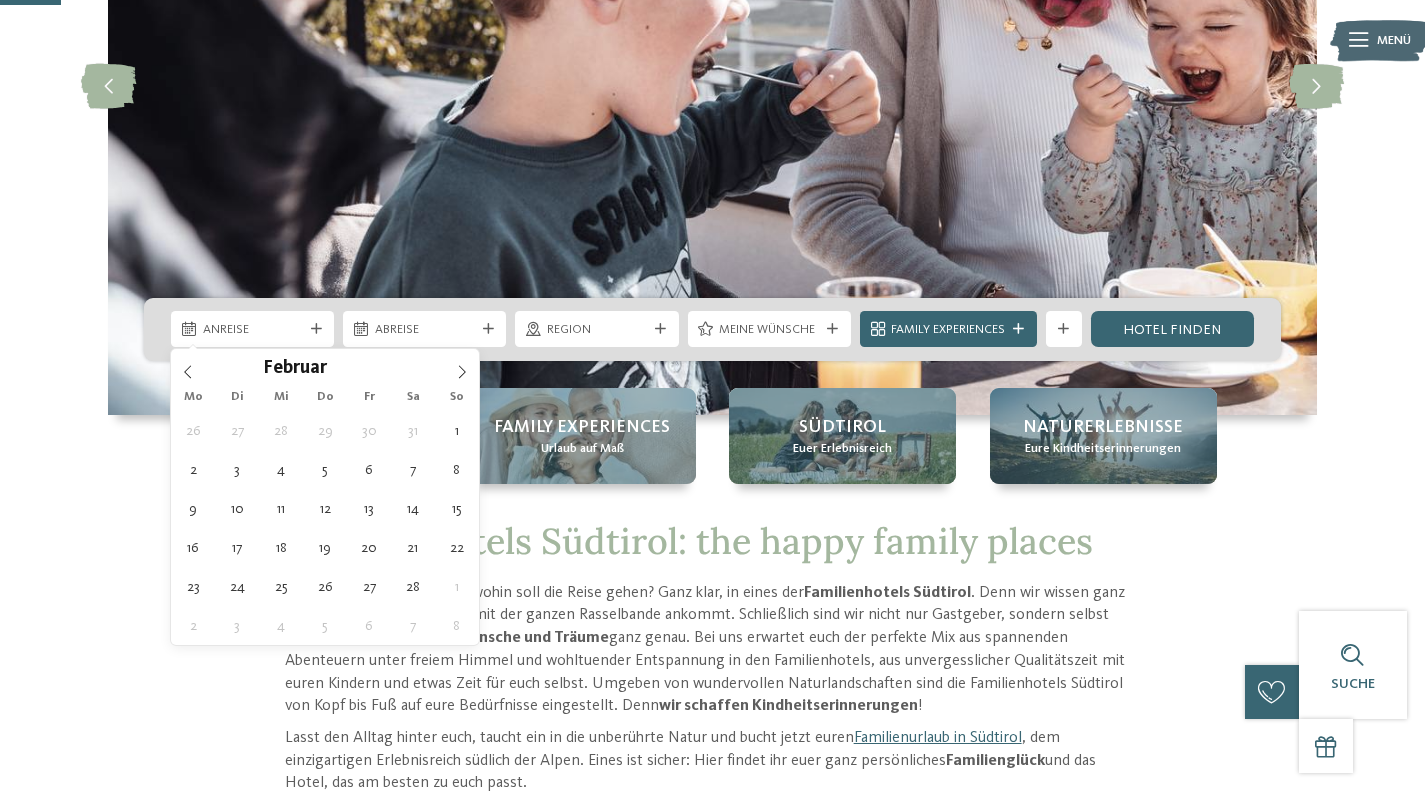 click 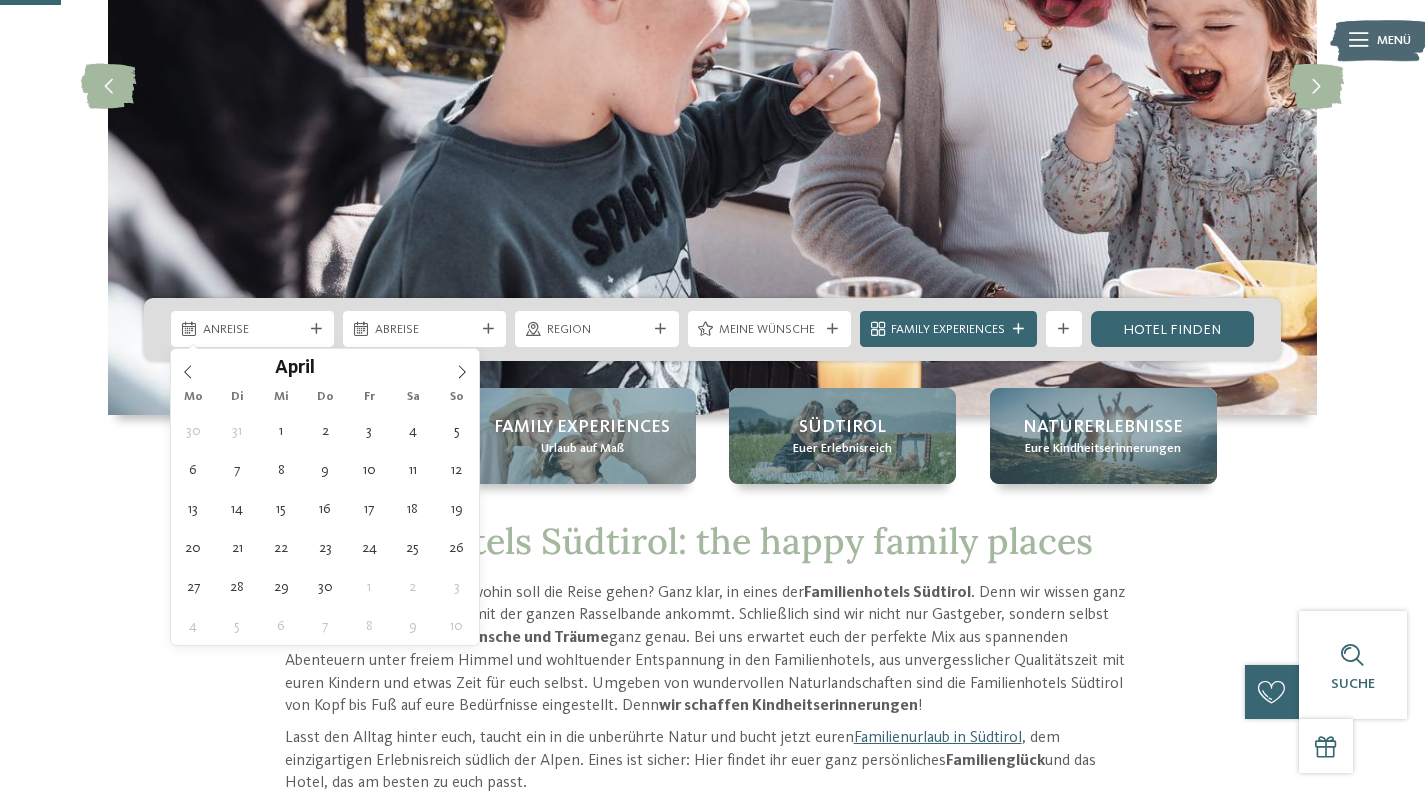 click 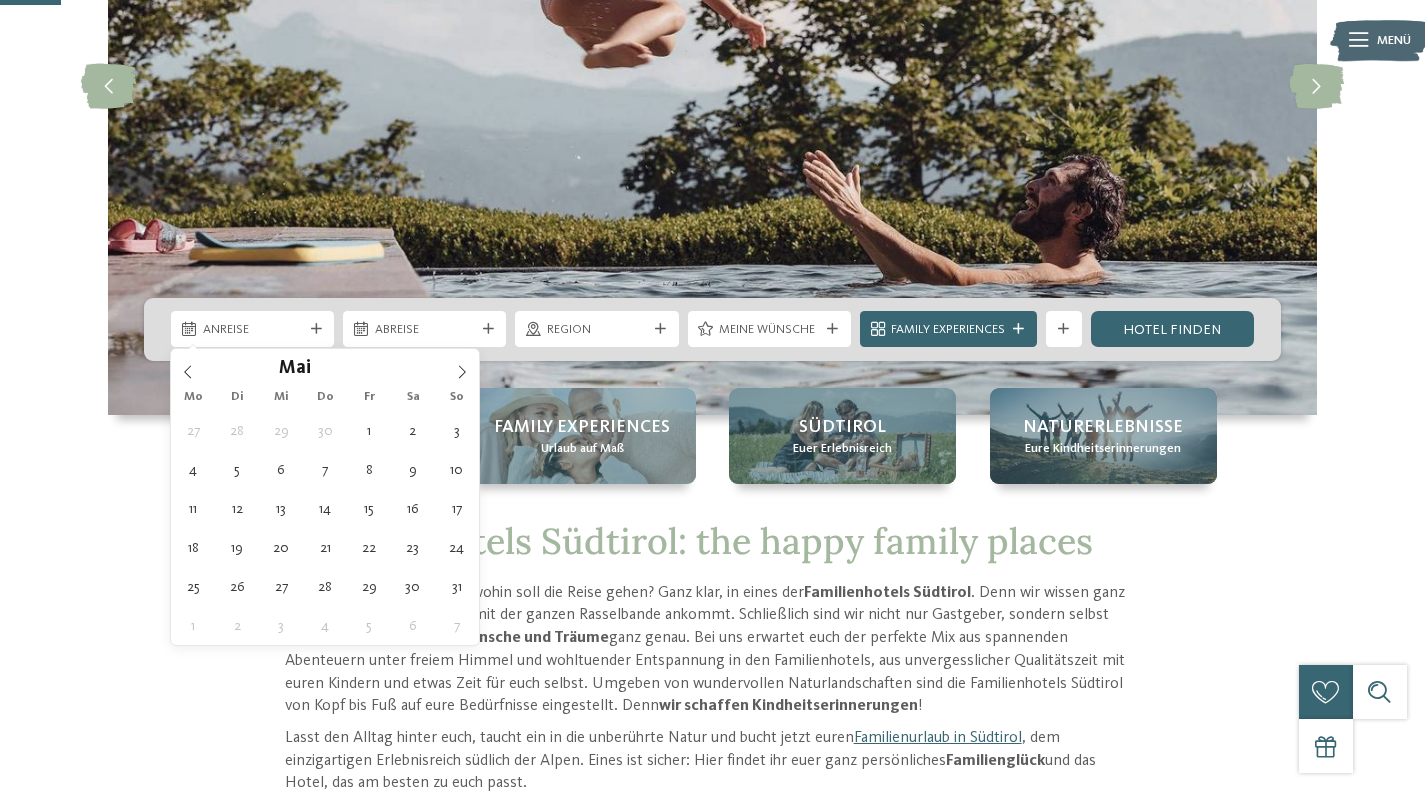 click 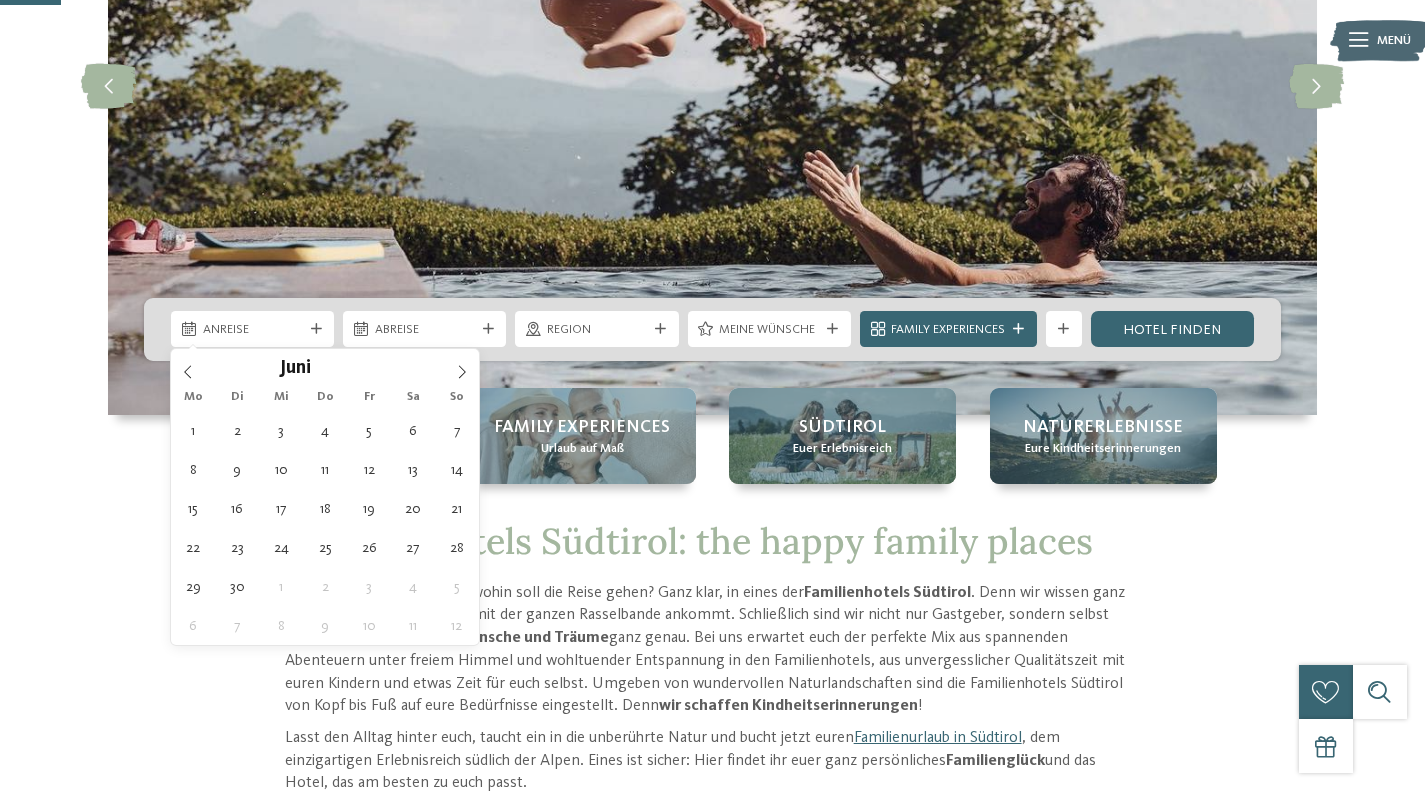 click 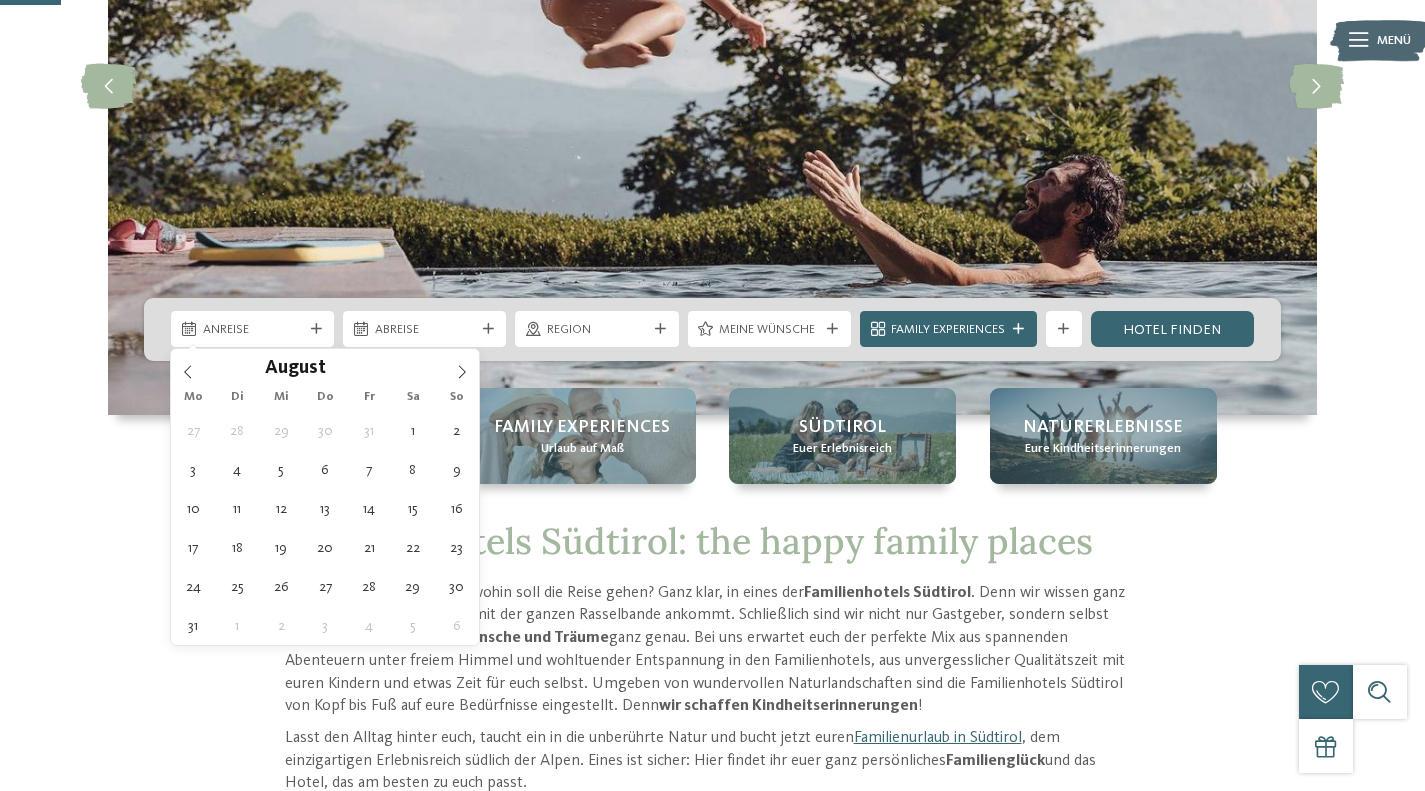 click 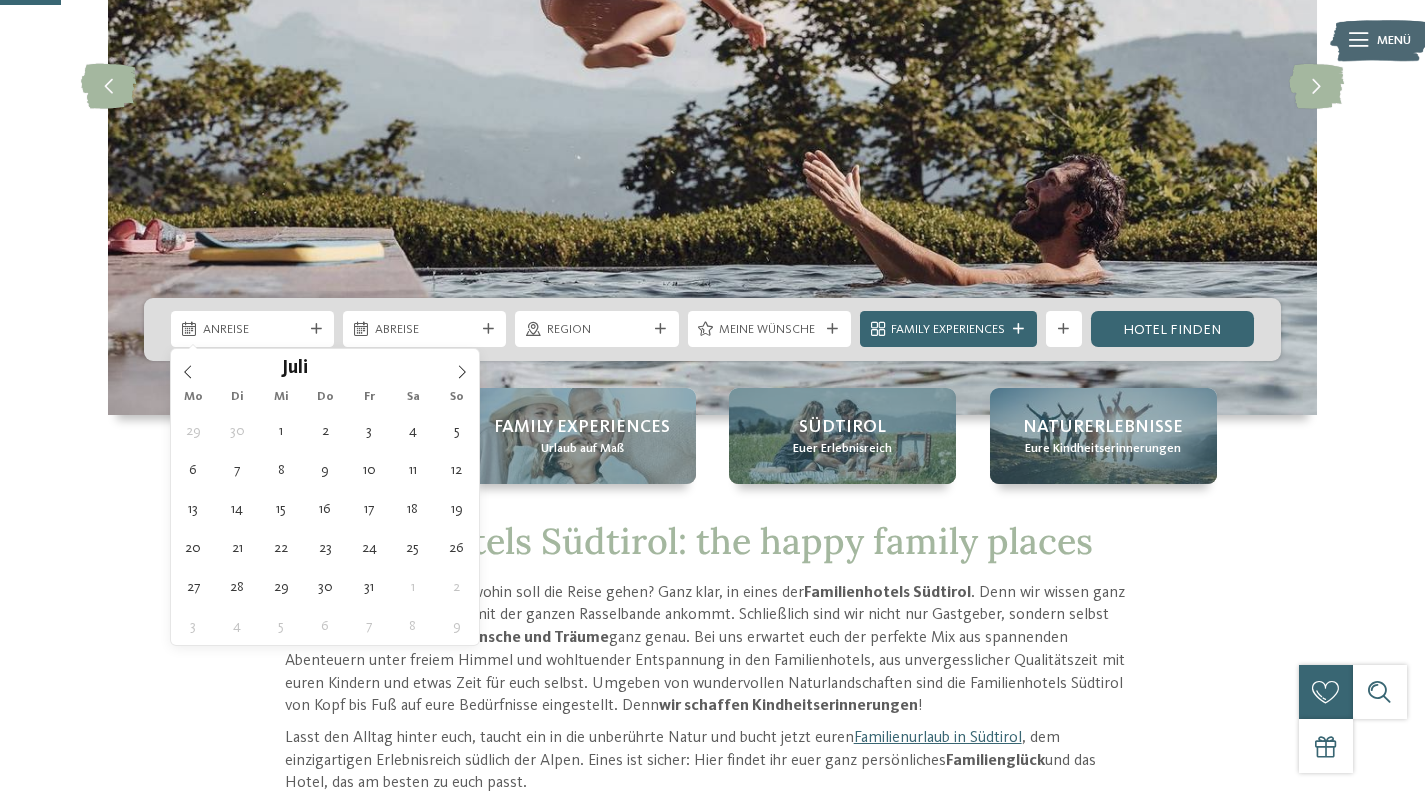 click 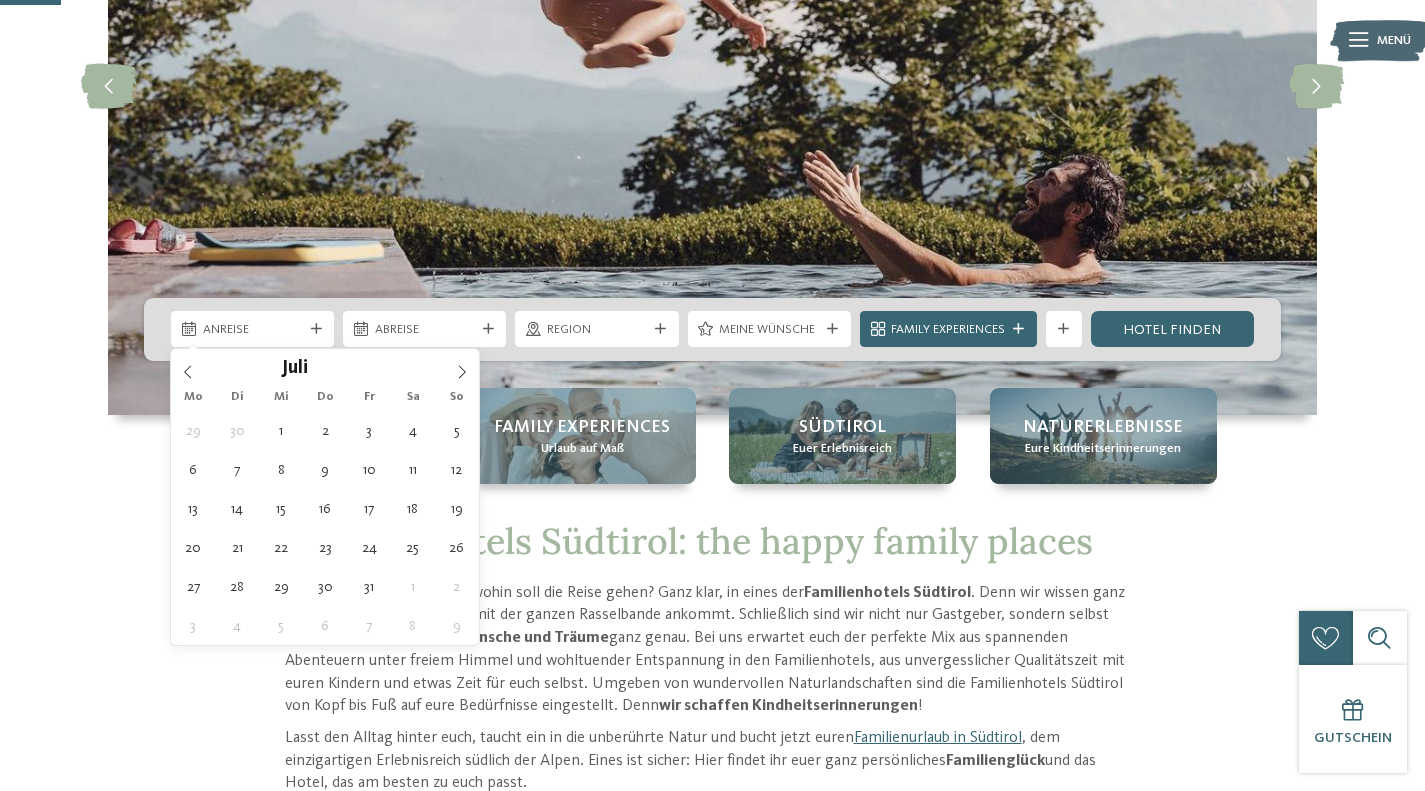 click 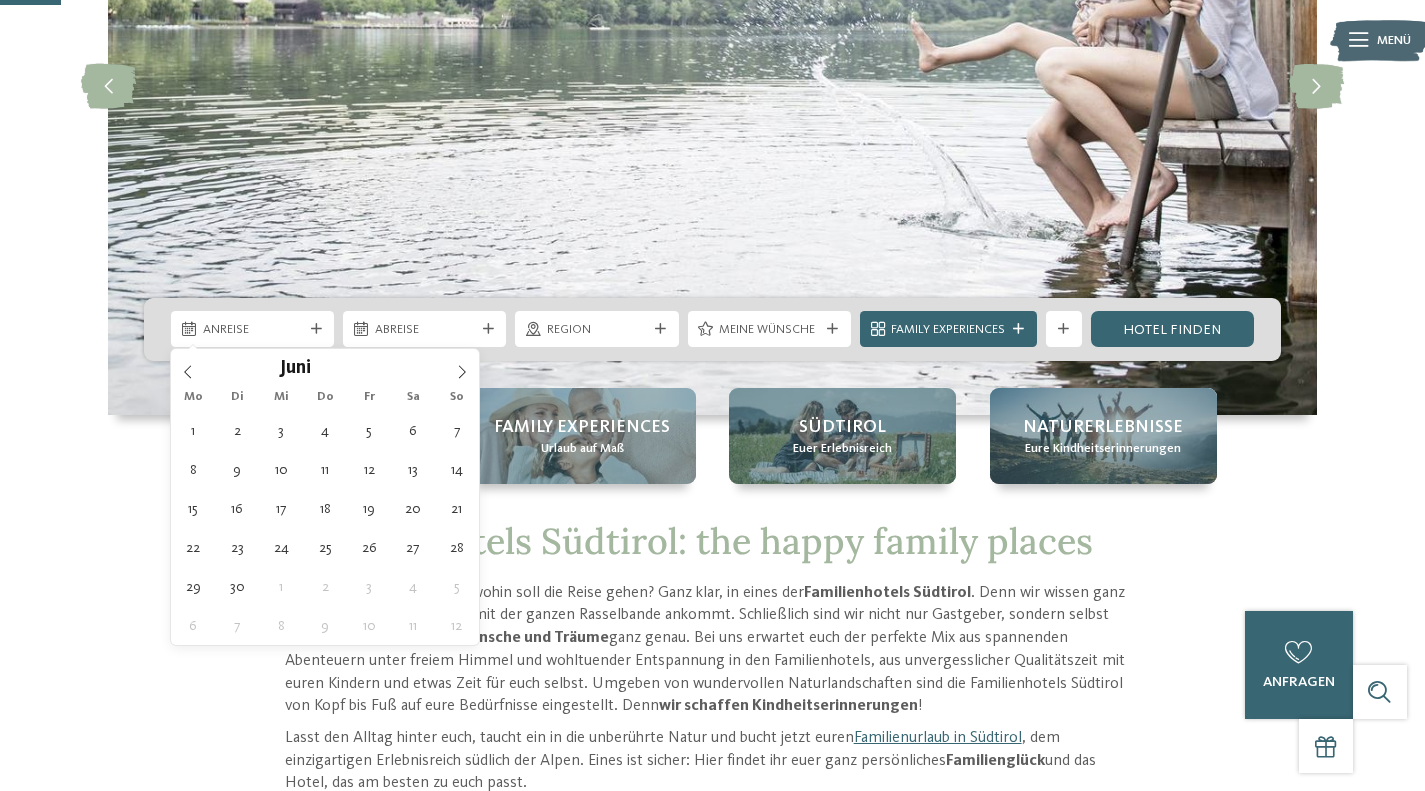 click 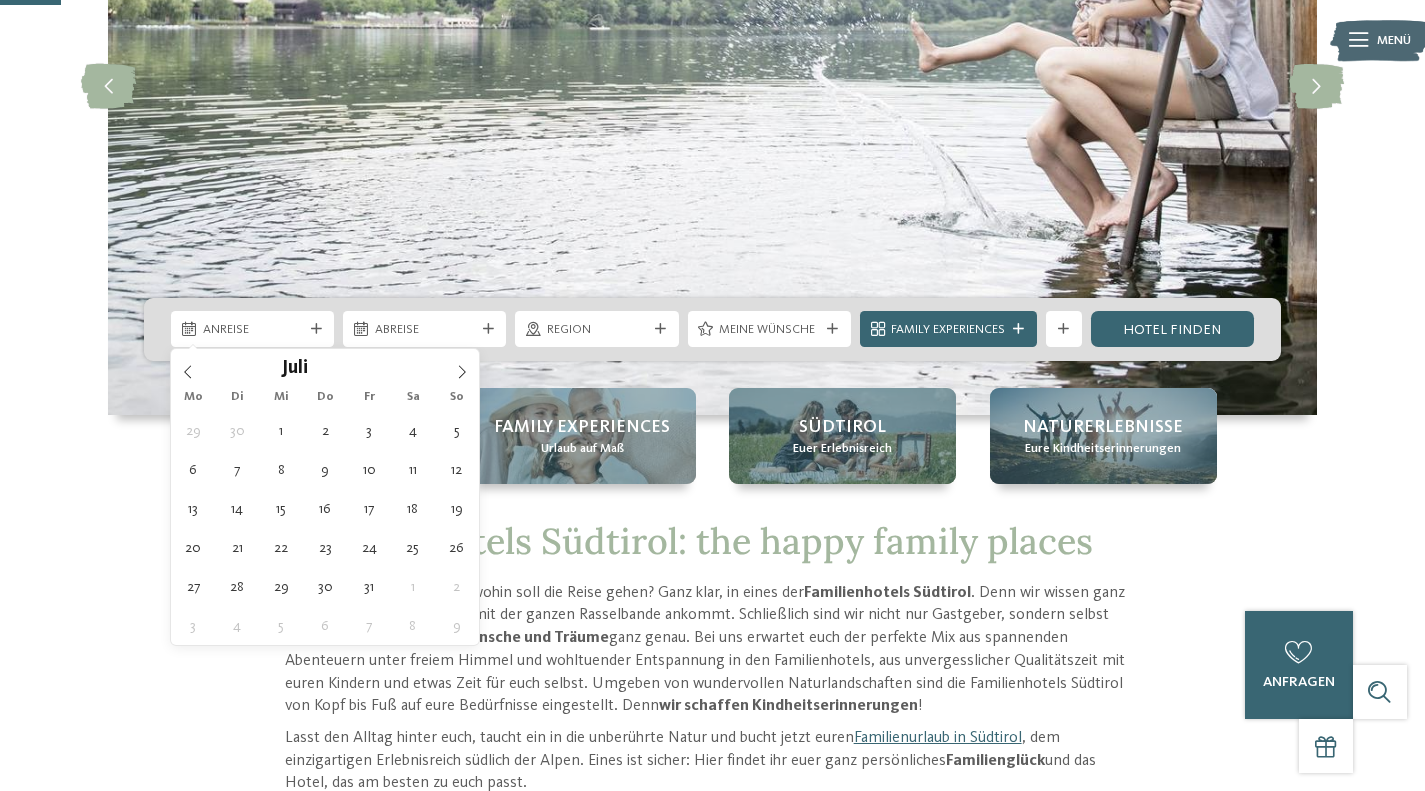 type on "20.07.2026" 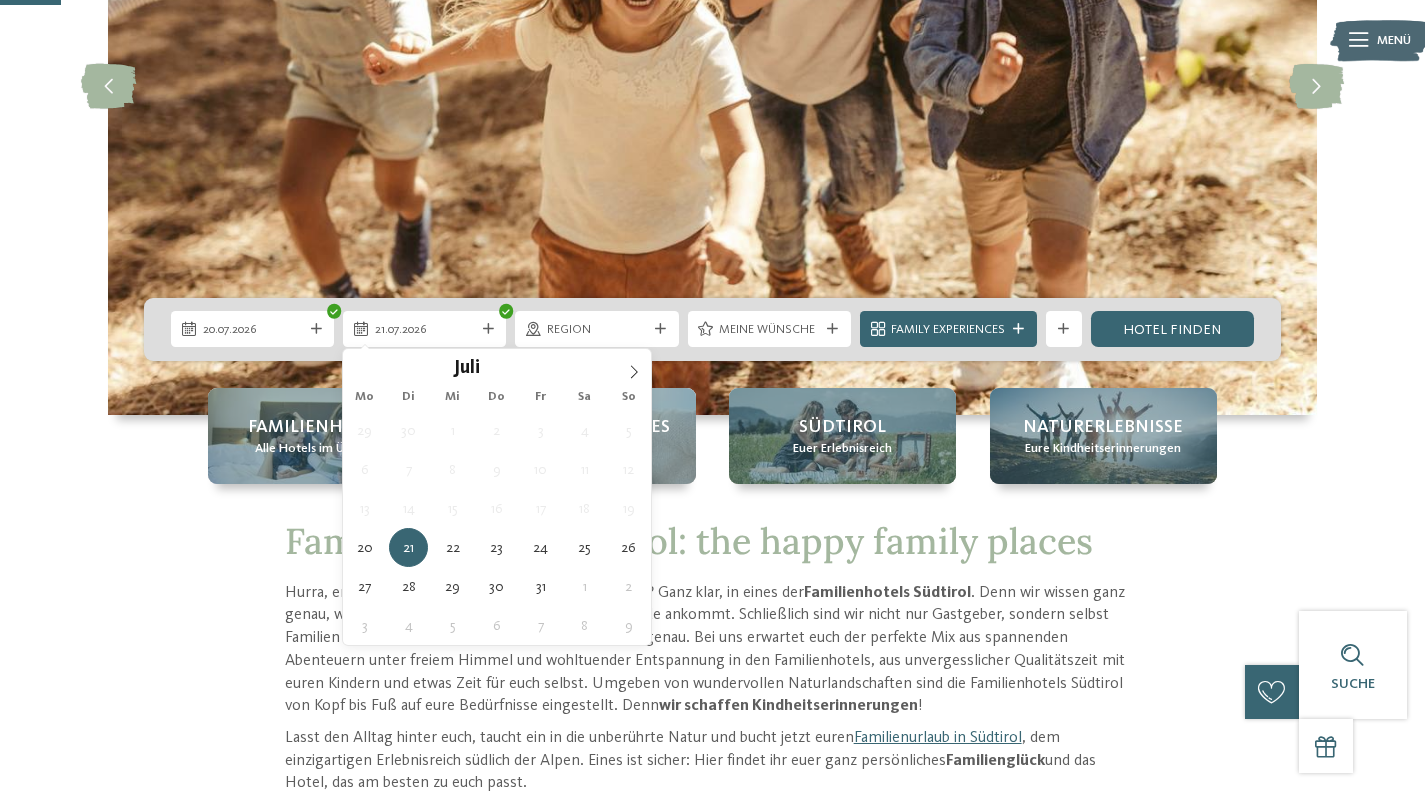 type on "31.07.2026" 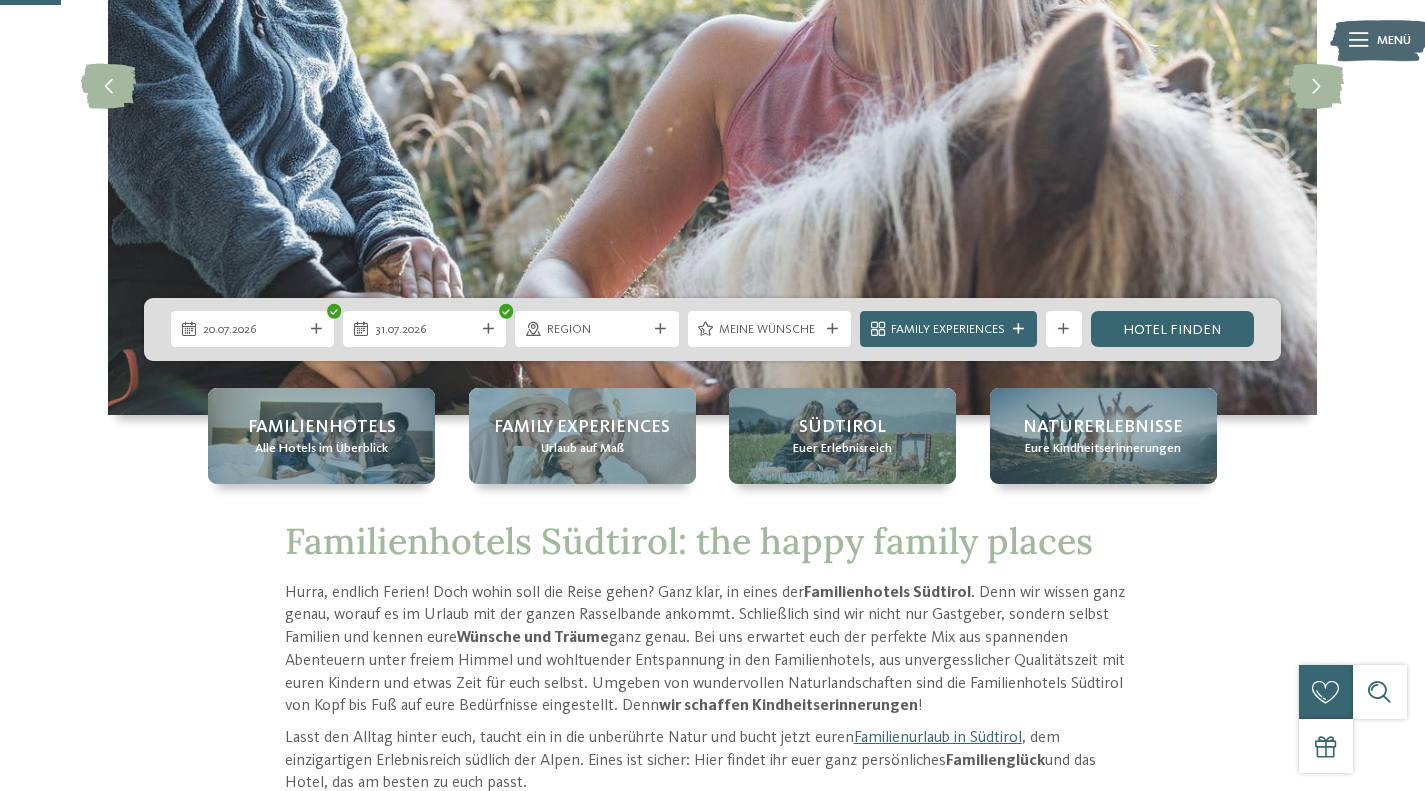click on "Meine Wünsche" at bounding box center [769, 330] 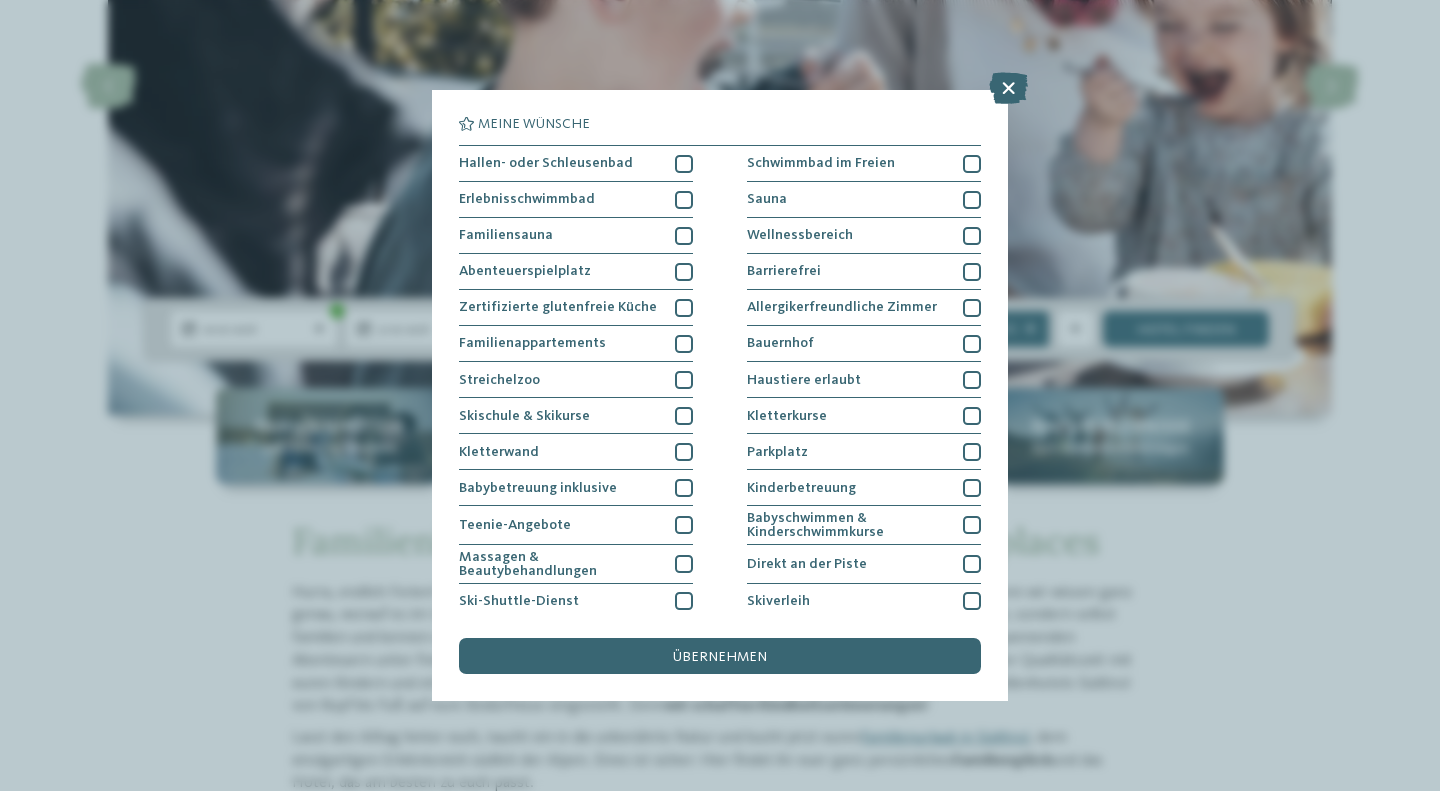 click at bounding box center (684, 164) 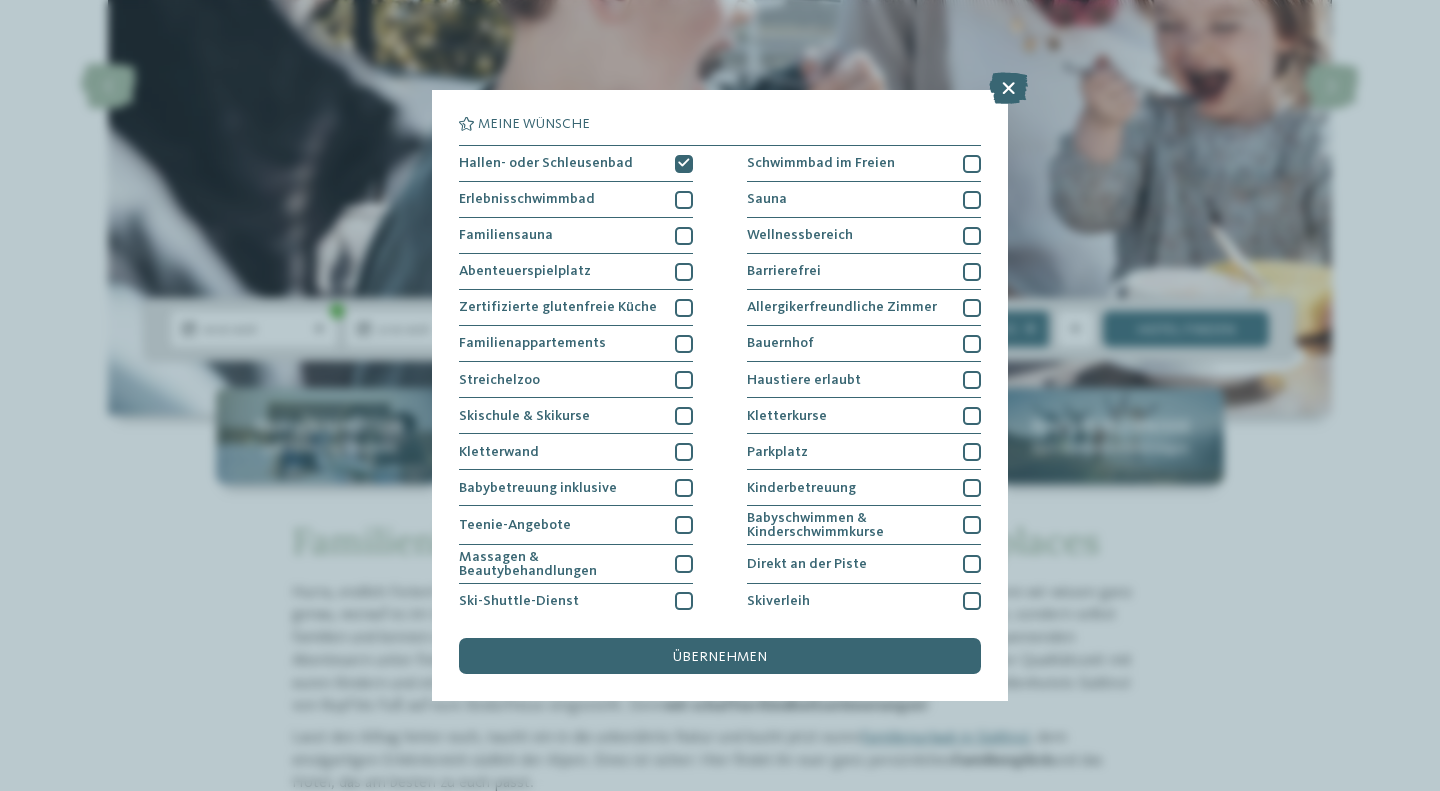 click at bounding box center (972, 164) 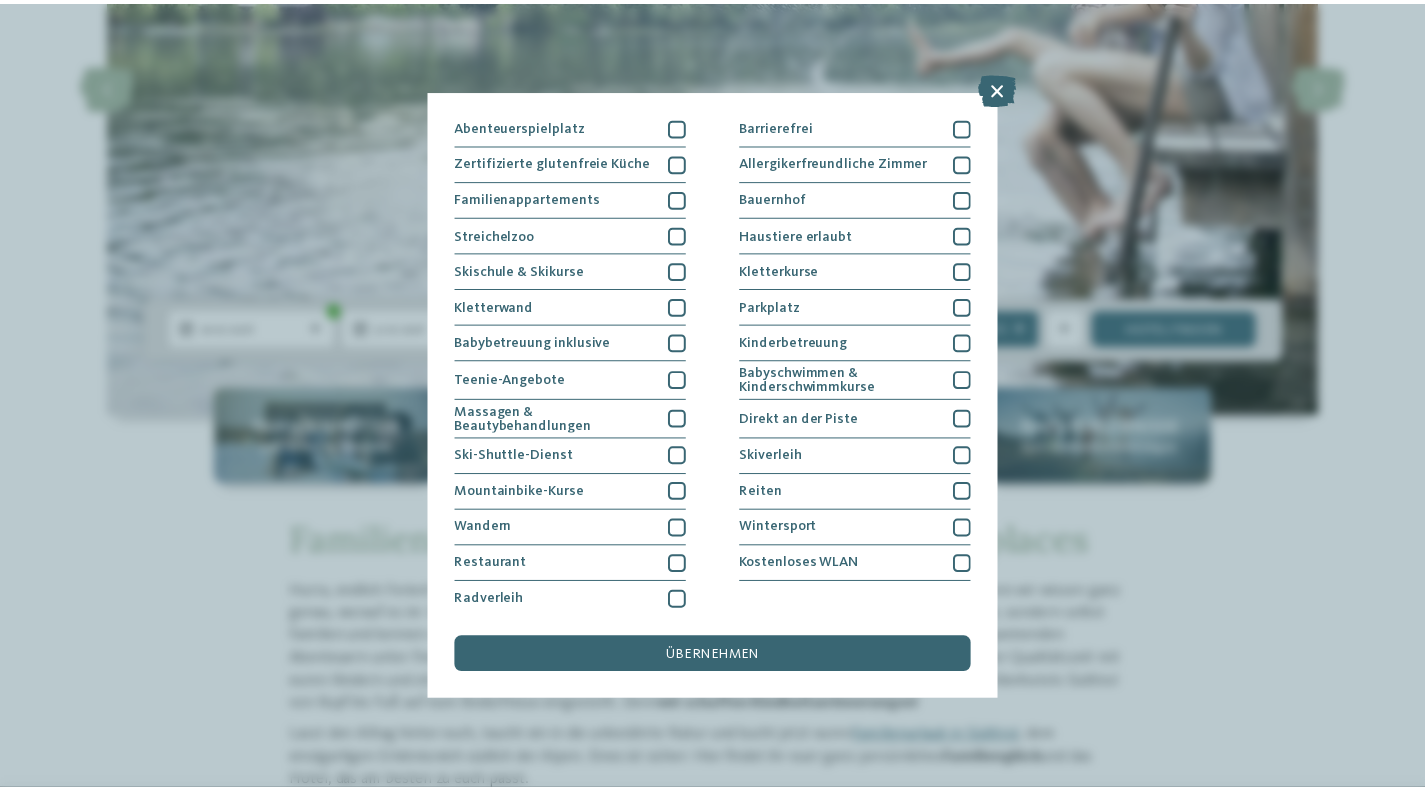scroll, scrollTop: 153, scrollLeft: 0, axis: vertical 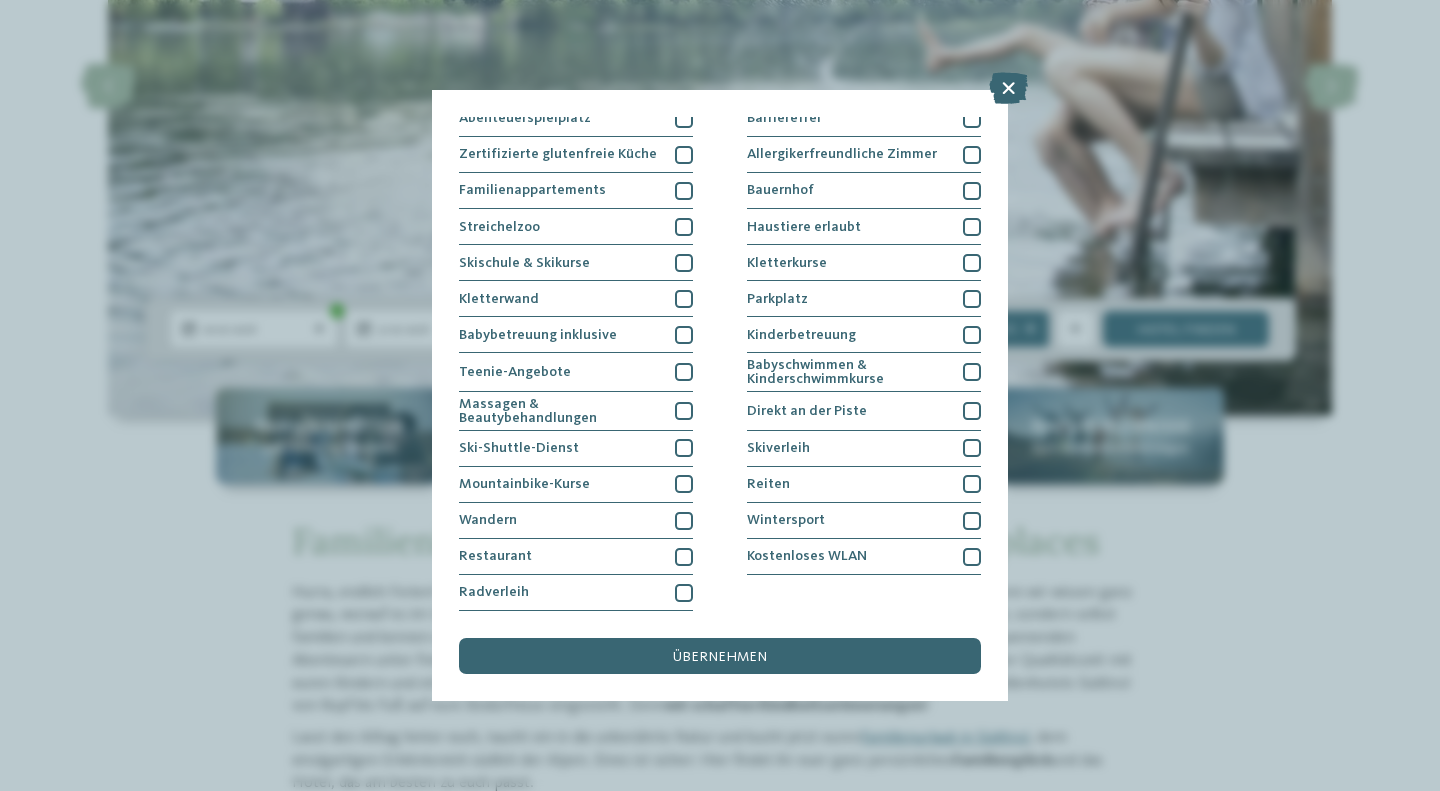 click on "übernehmen" at bounding box center [720, 656] 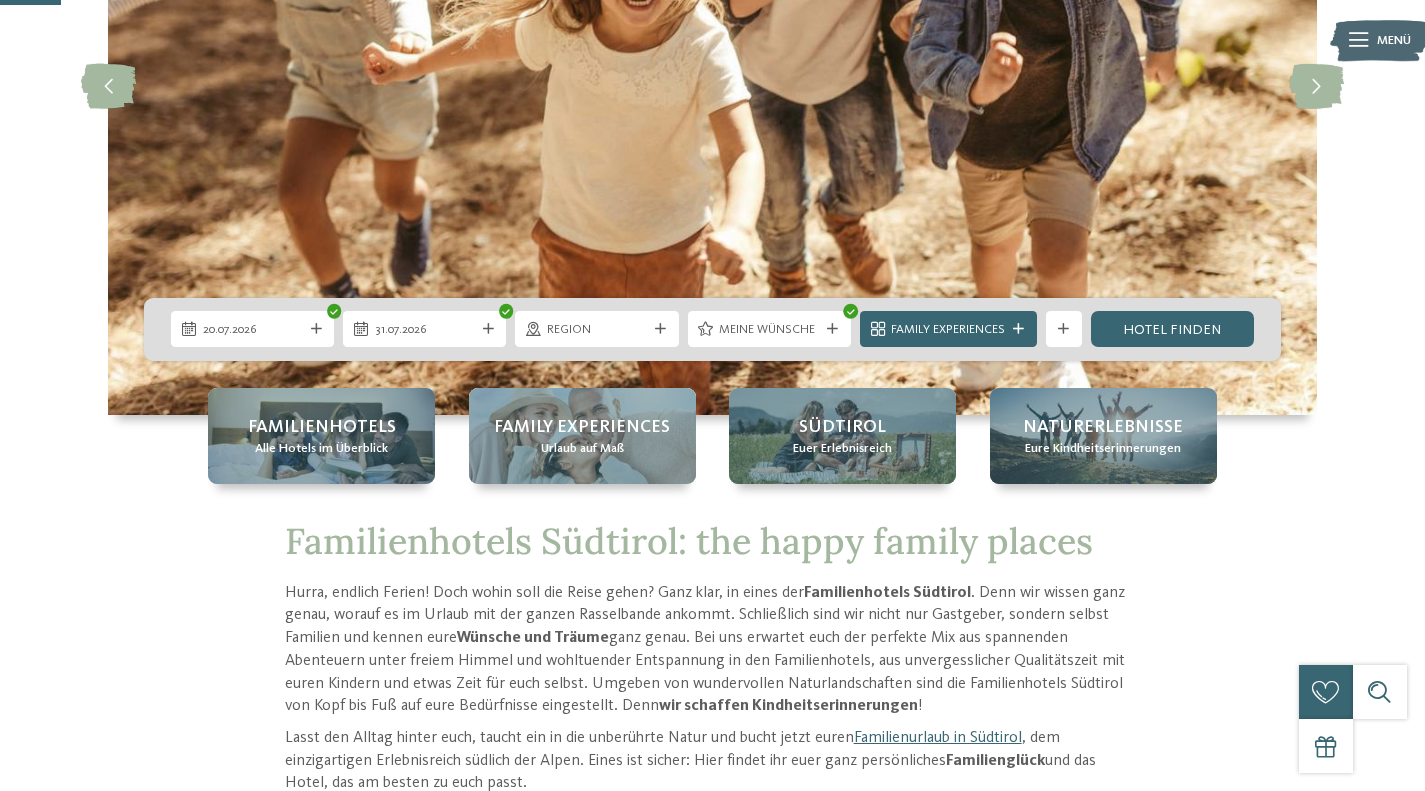 click on "Family Experiences" at bounding box center [948, 330] 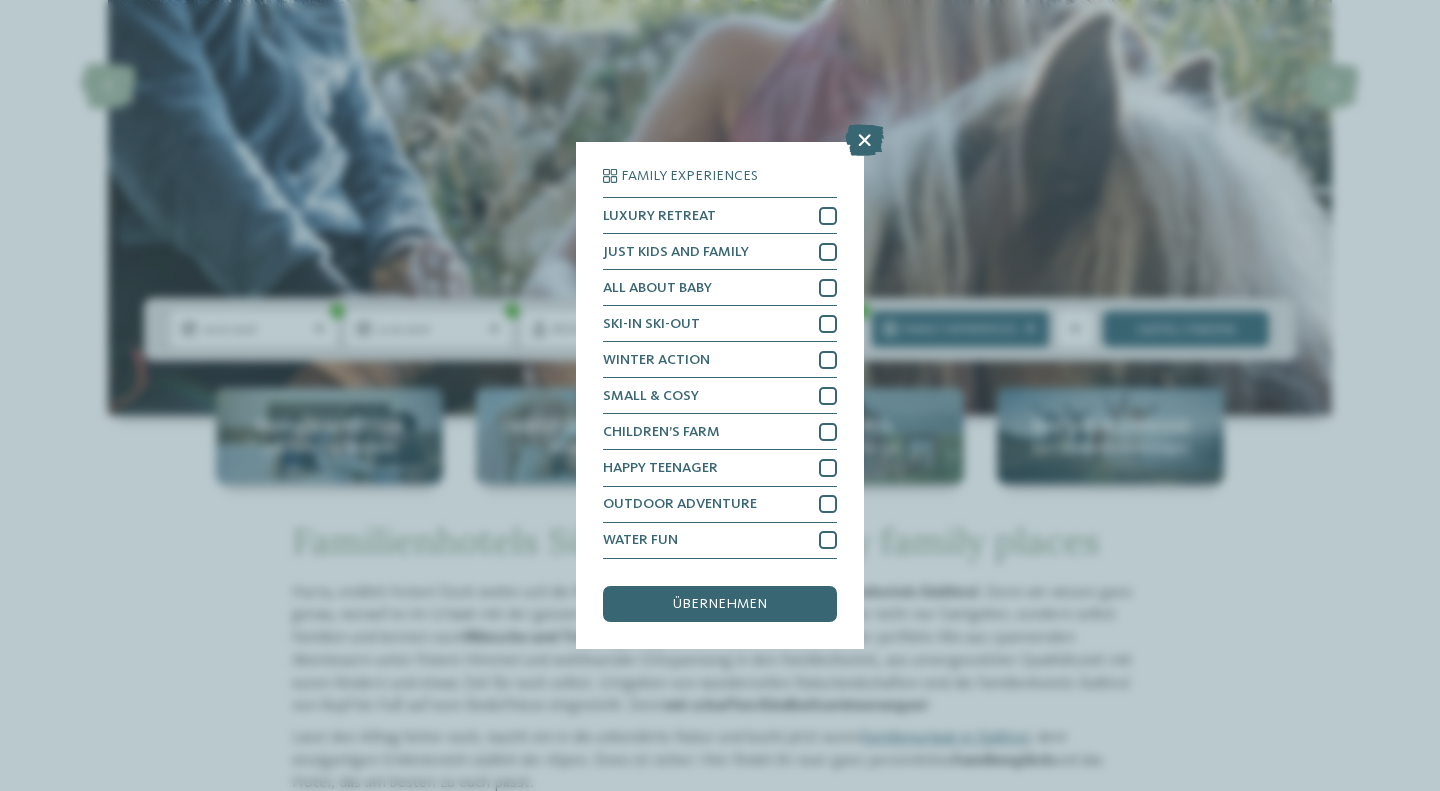 click at bounding box center [864, 141] 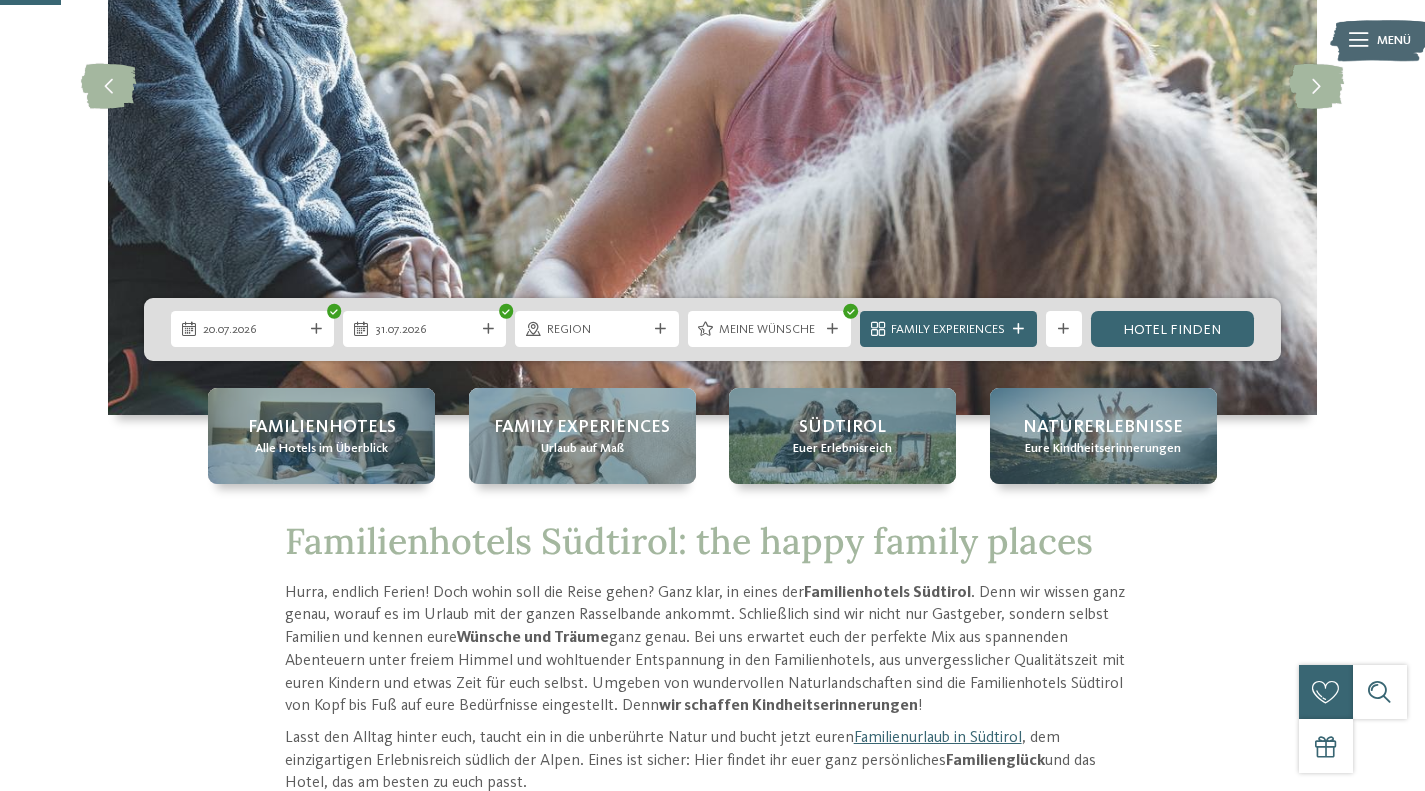 click on "Hotel finden" at bounding box center (1172, 329) 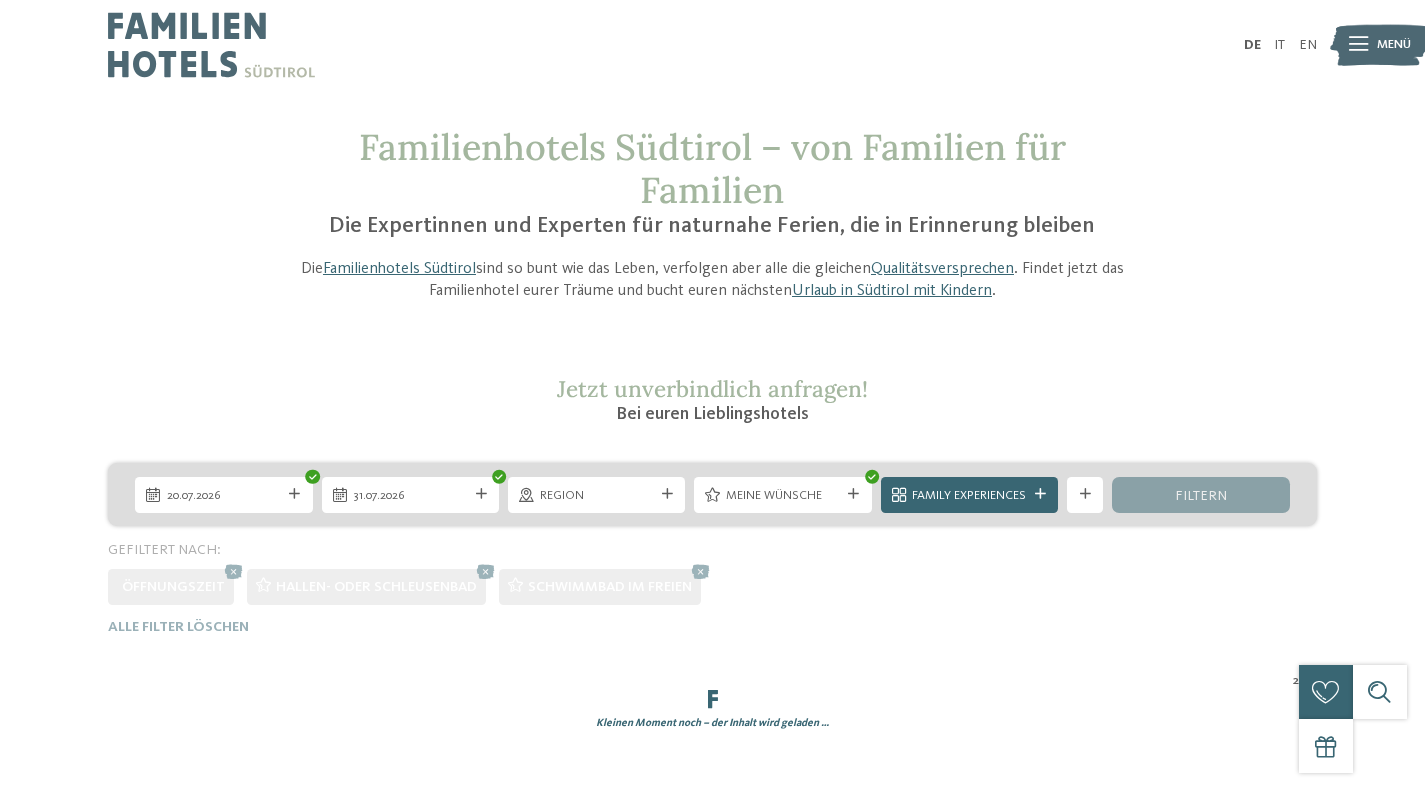 scroll, scrollTop: 0, scrollLeft: 0, axis: both 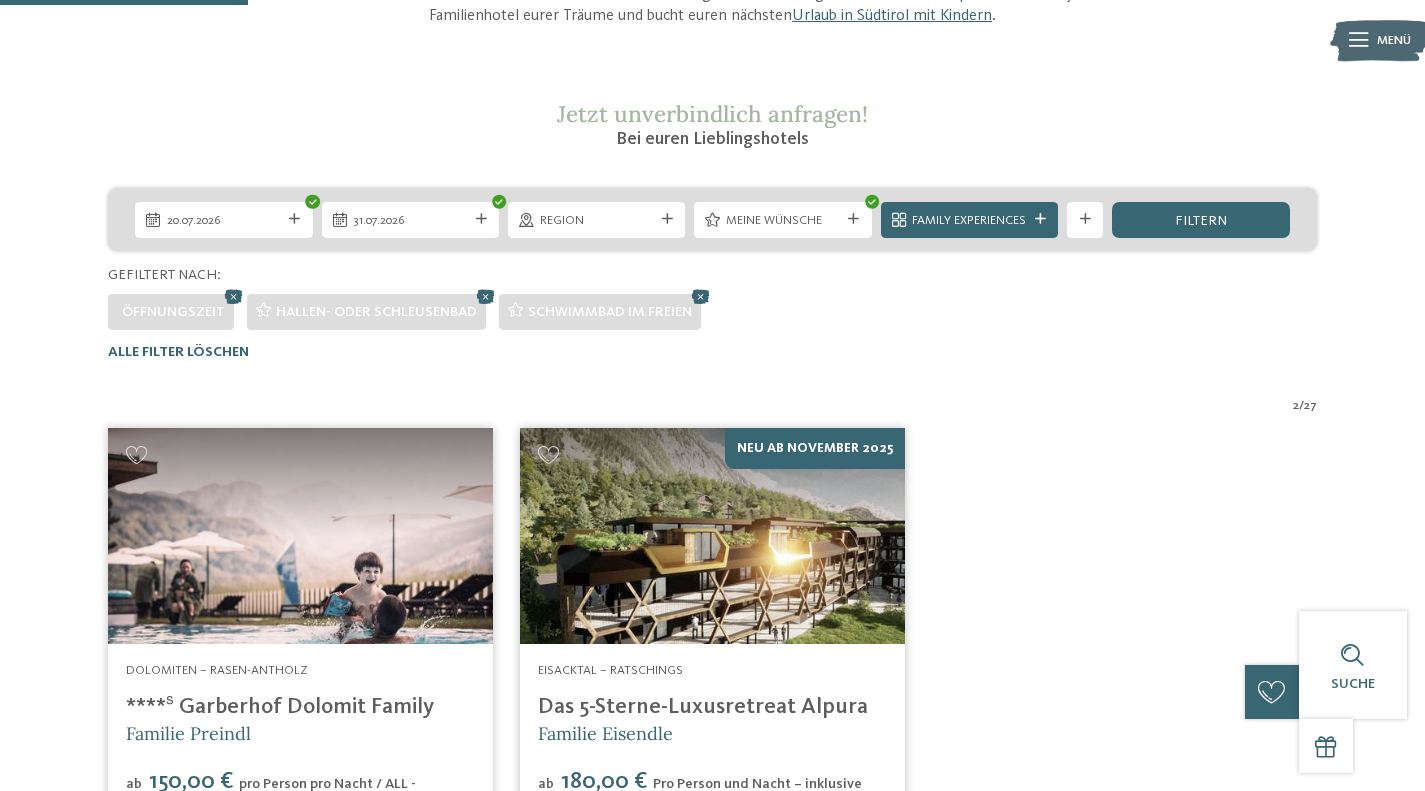 click on "/" at bounding box center (1301, 406) 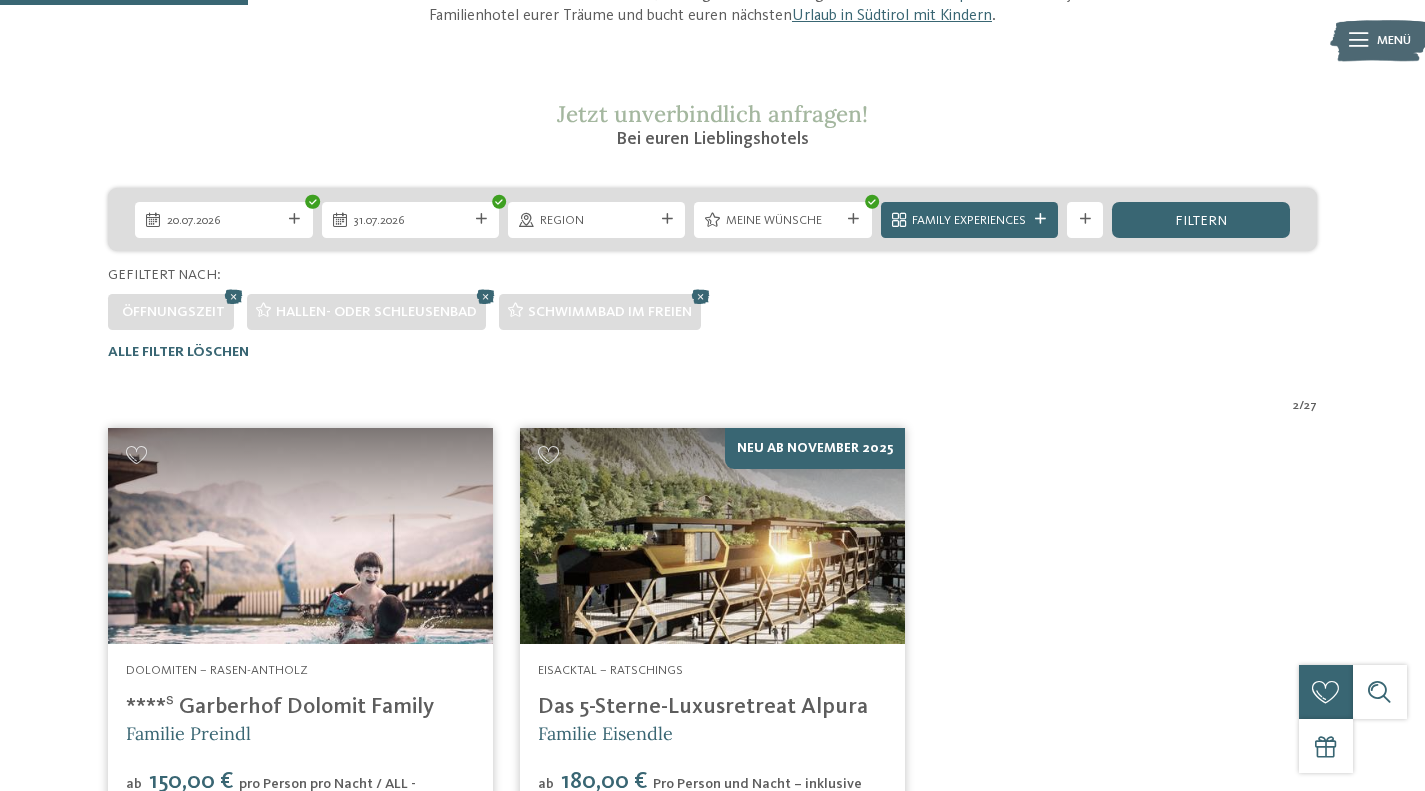 click at bounding box center (700, 296) 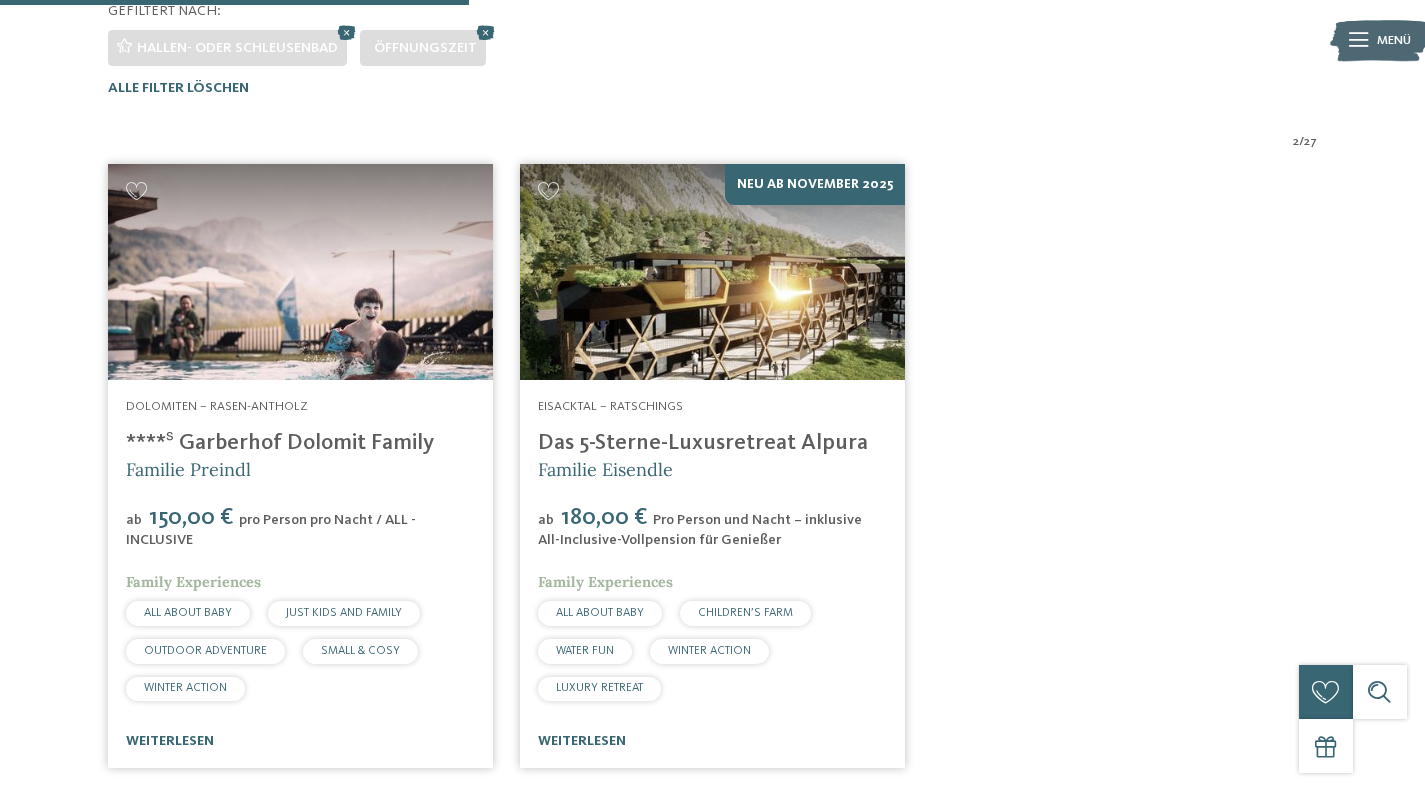 scroll, scrollTop: 499, scrollLeft: 0, axis: vertical 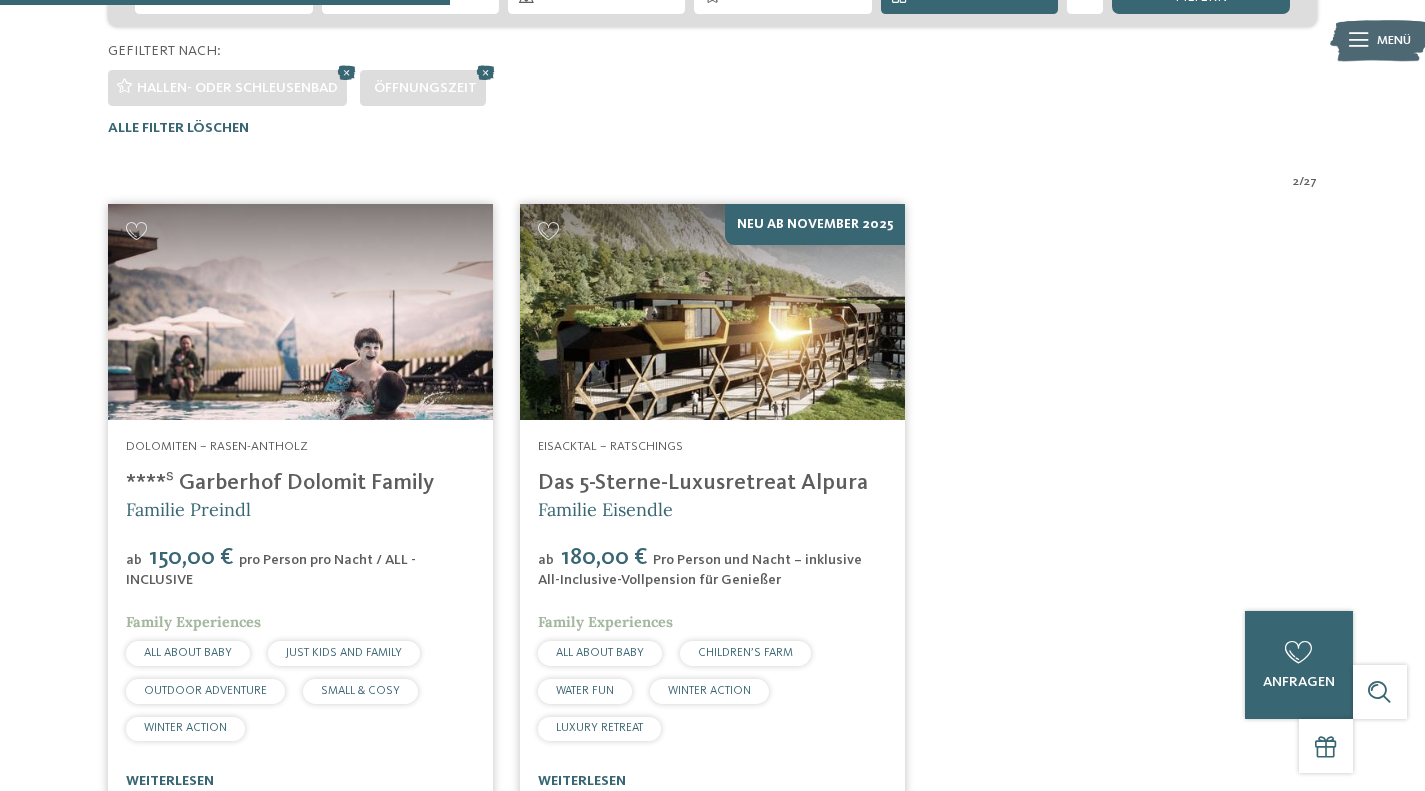 click on "****ˢ Garberhof Dolomit Family" at bounding box center (280, 483) 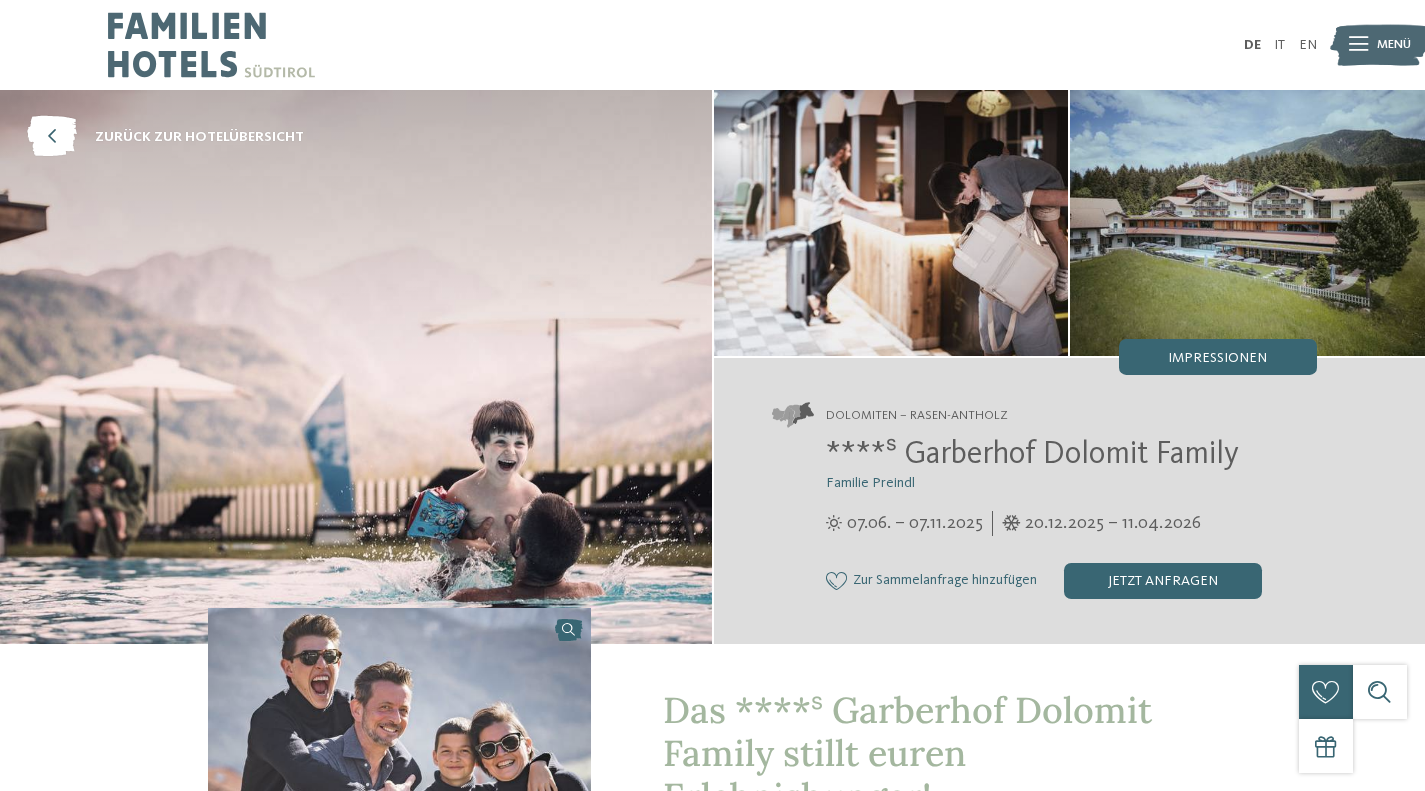 scroll, scrollTop: 0, scrollLeft: 0, axis: both 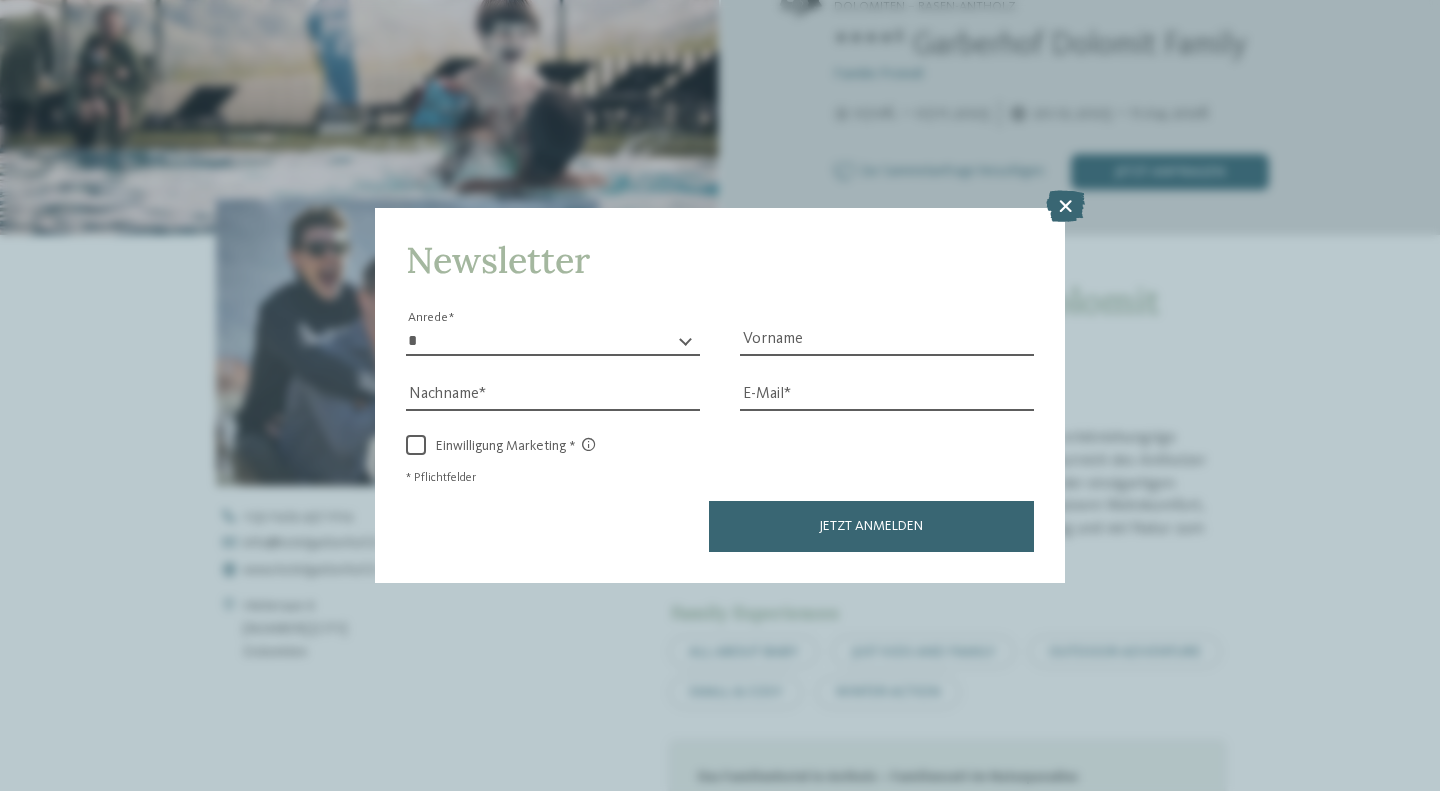 click on "Kleinen Moment noch – die Webseite wird geladen …
DE
IT" at bounding box center [720, 3689] 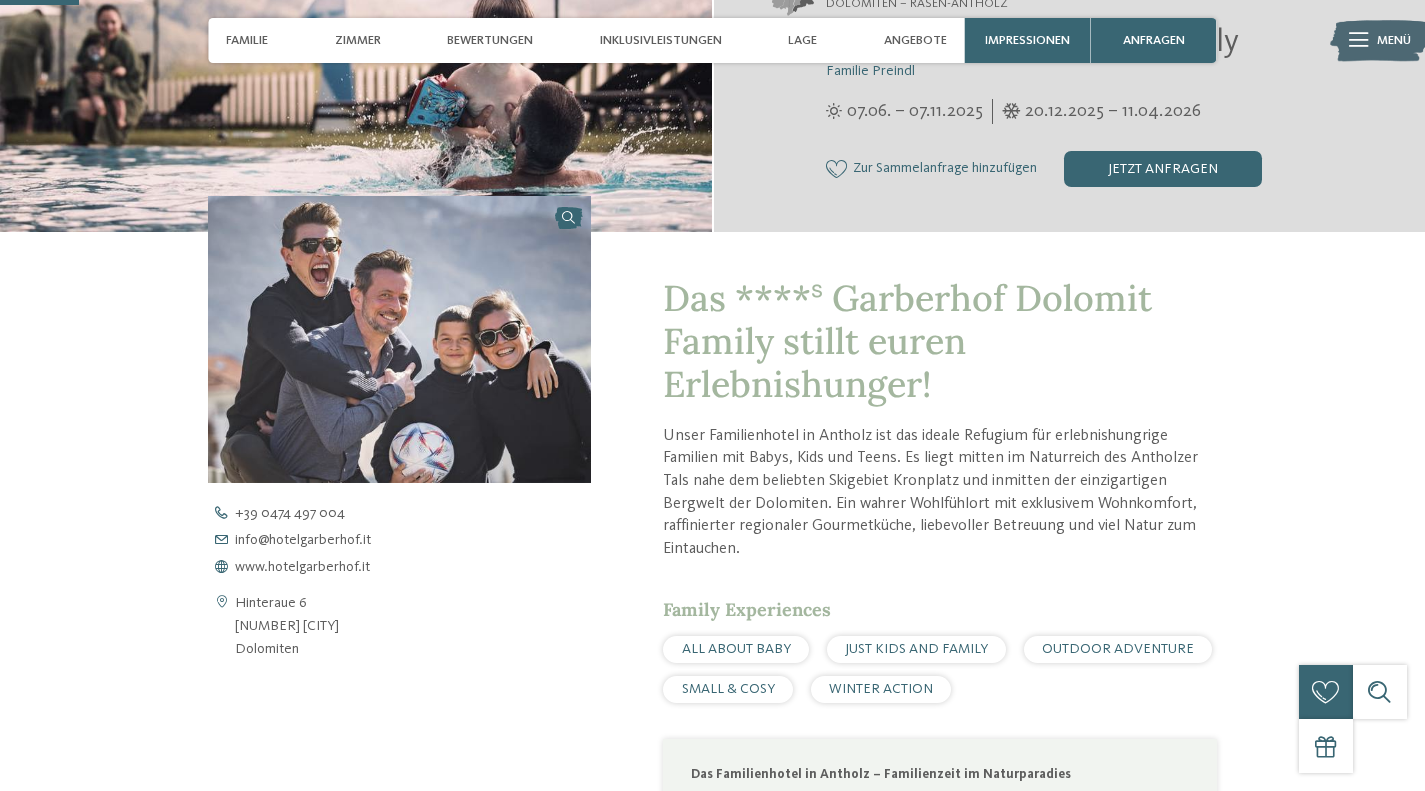 click on "Zimmer" at bounding box center [358, 40] 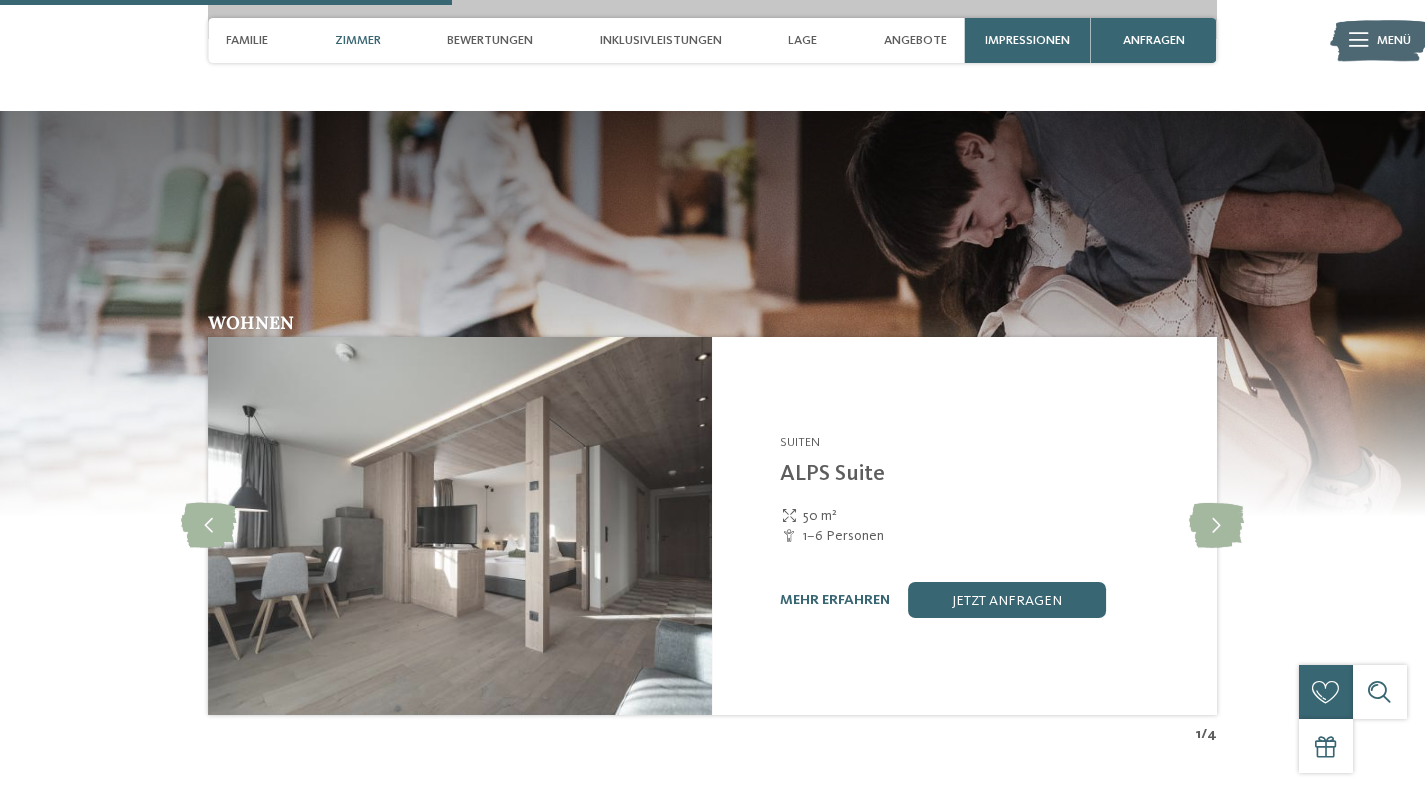 scroll, scrollTop: 2444, scrollLeft: 0, axis: vertical 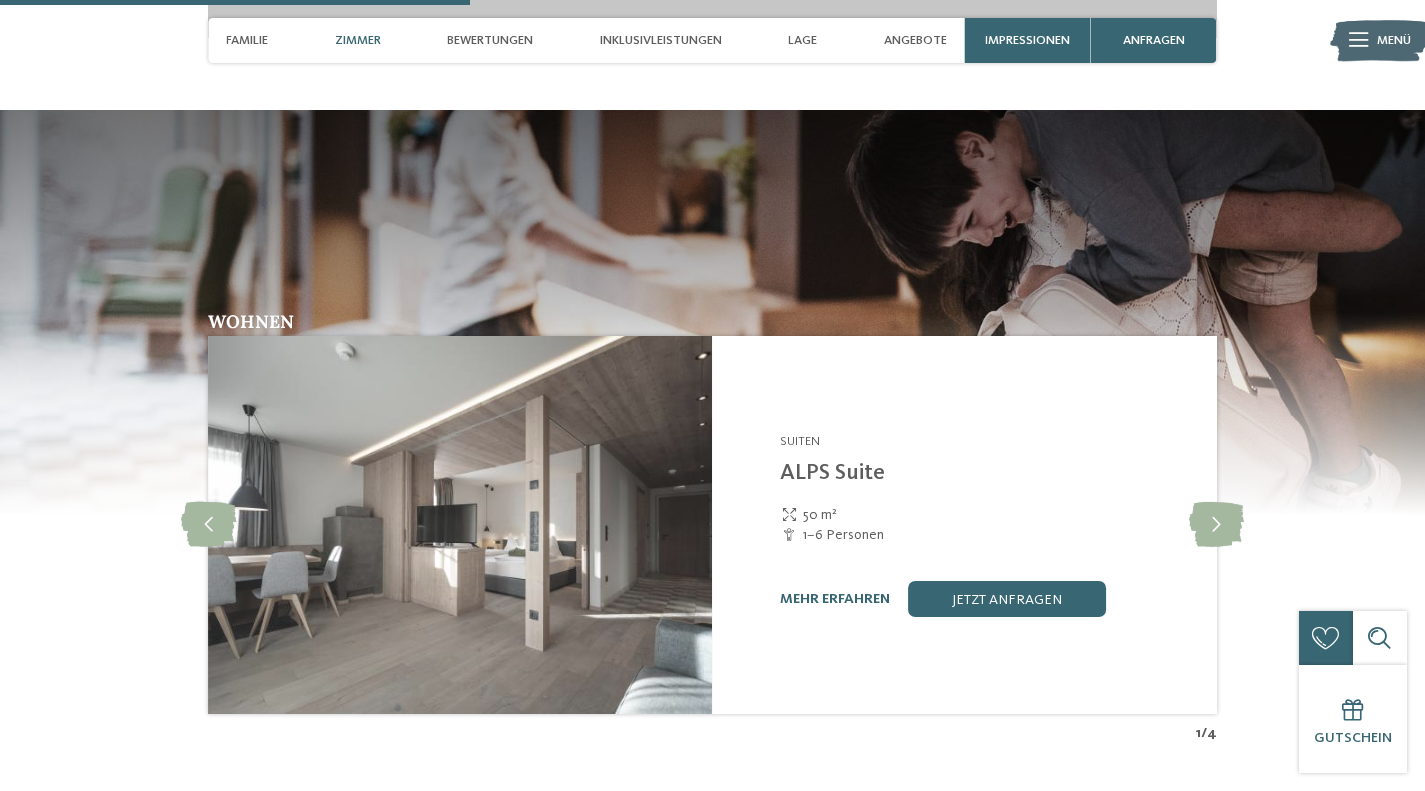 click at bounding box center [1216, 525] 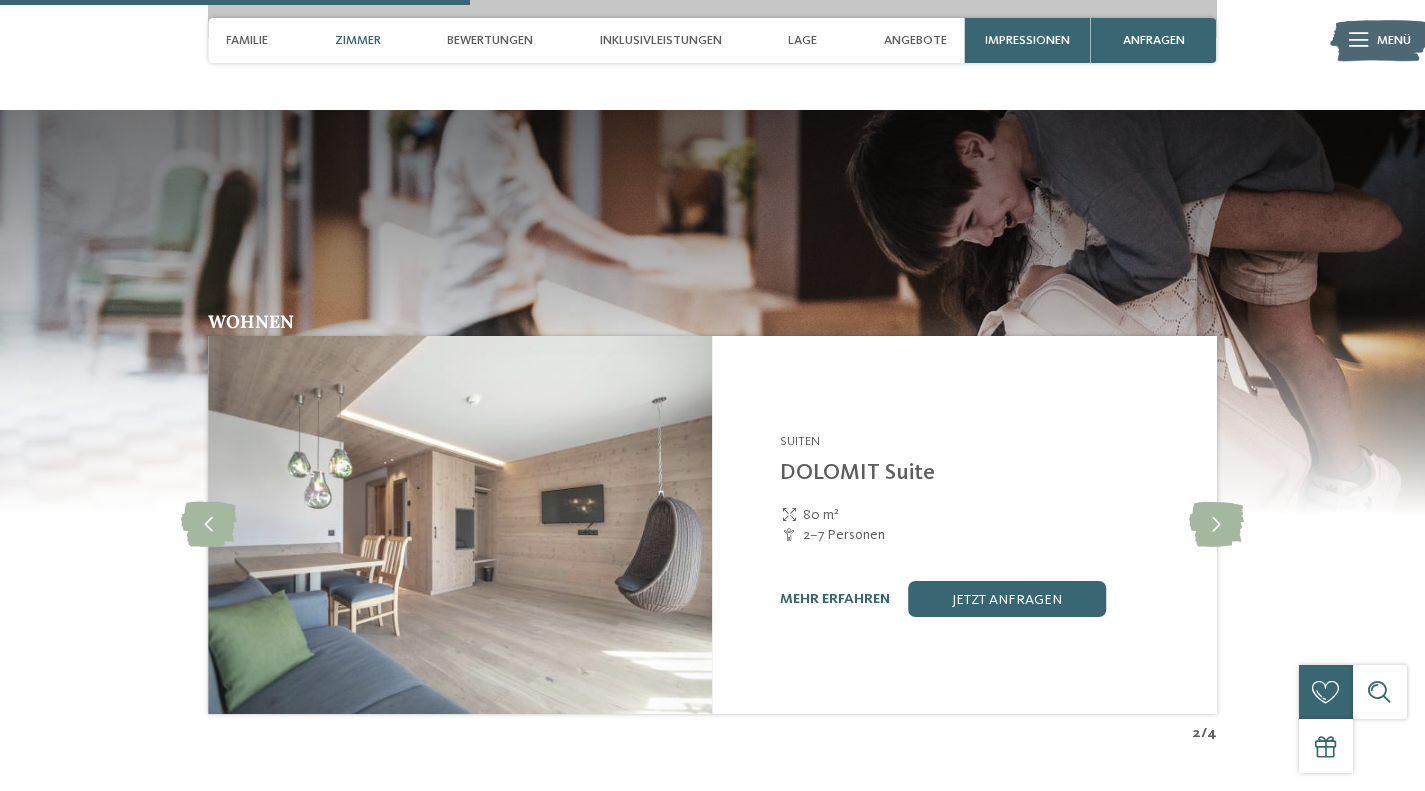click at bounding box center [1216, 525] 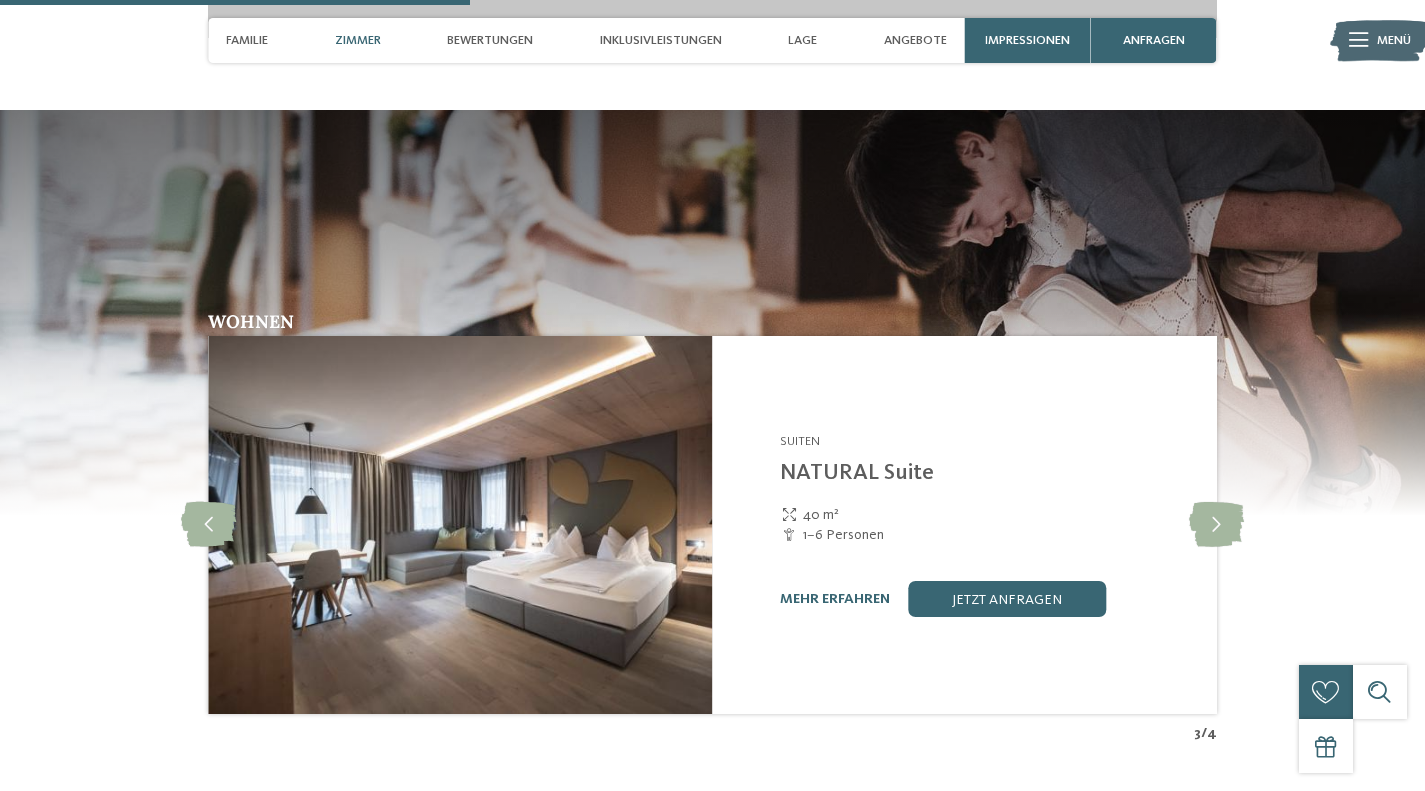 click at bounding box center [1216, 525] 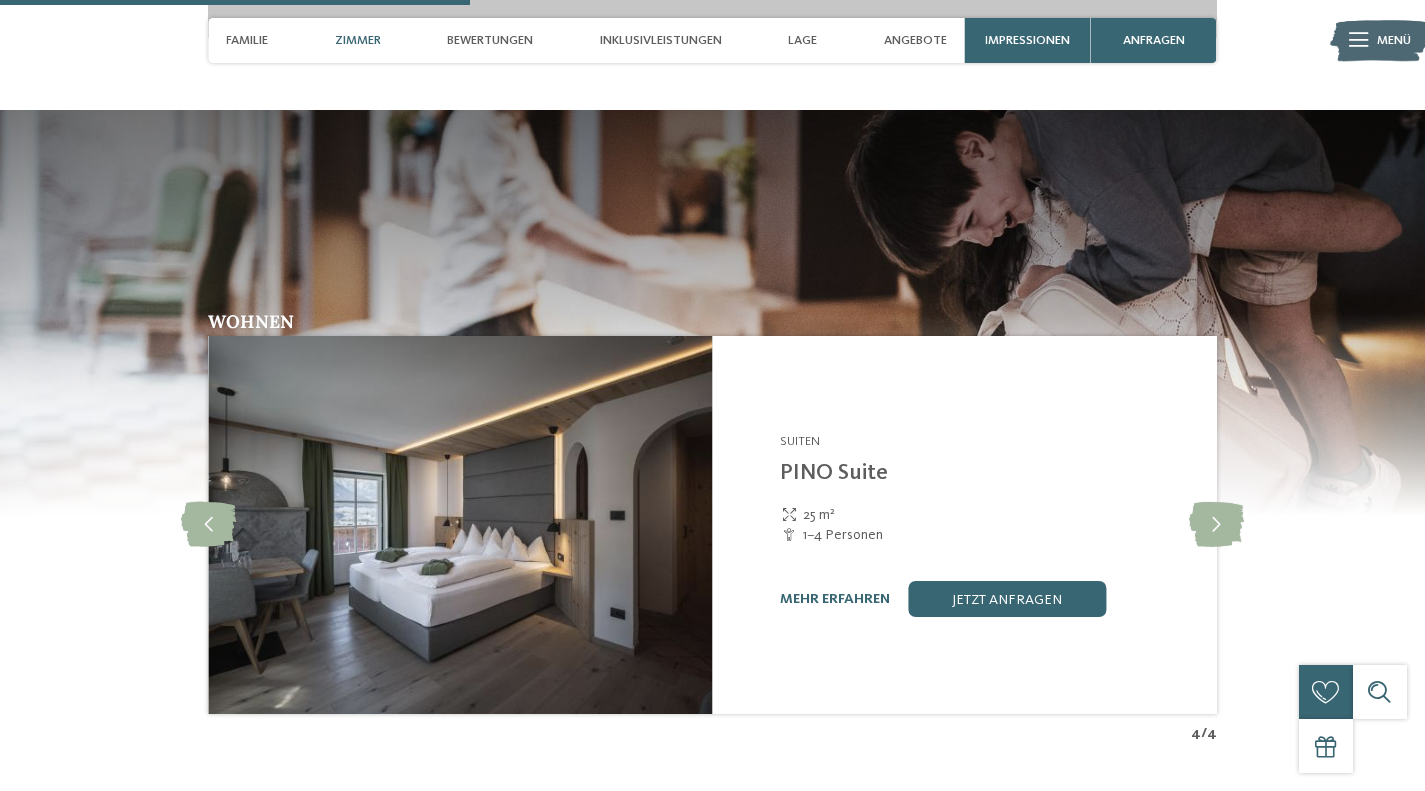 click on "mehr erfahren
jetzt anfragen" at bounding box center [987, 599] 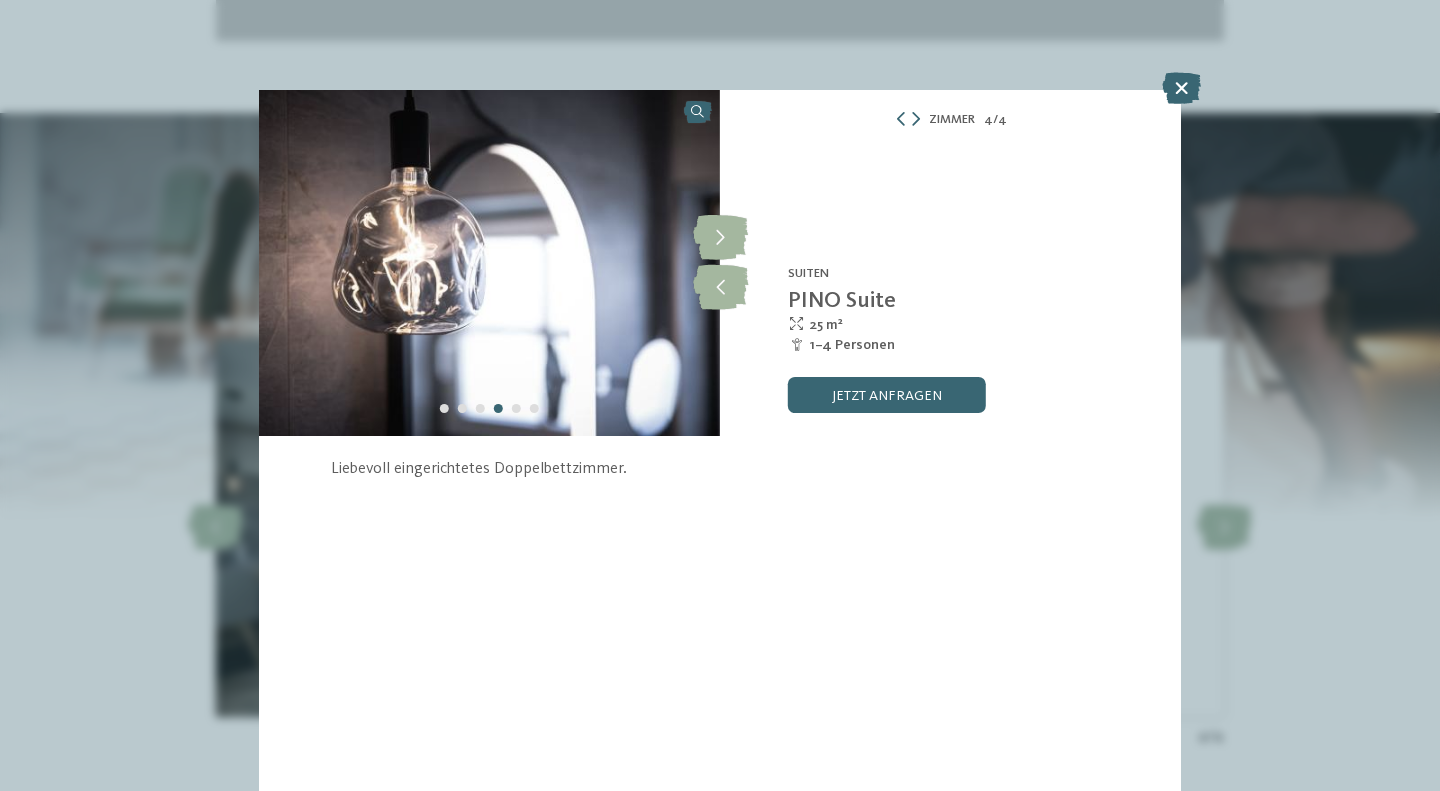 click at bounding box center (720, 238) 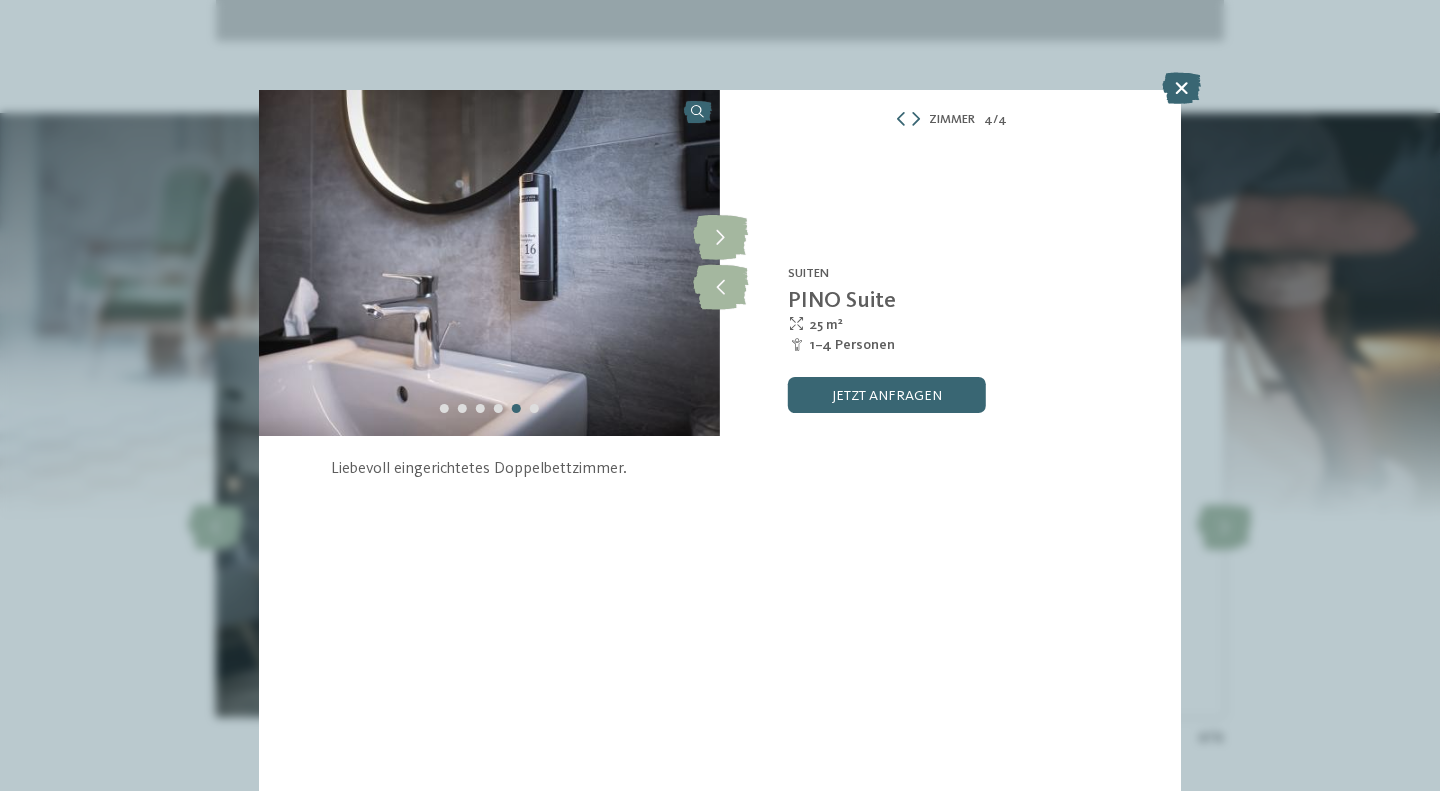 click at bounding box center [720, 238] 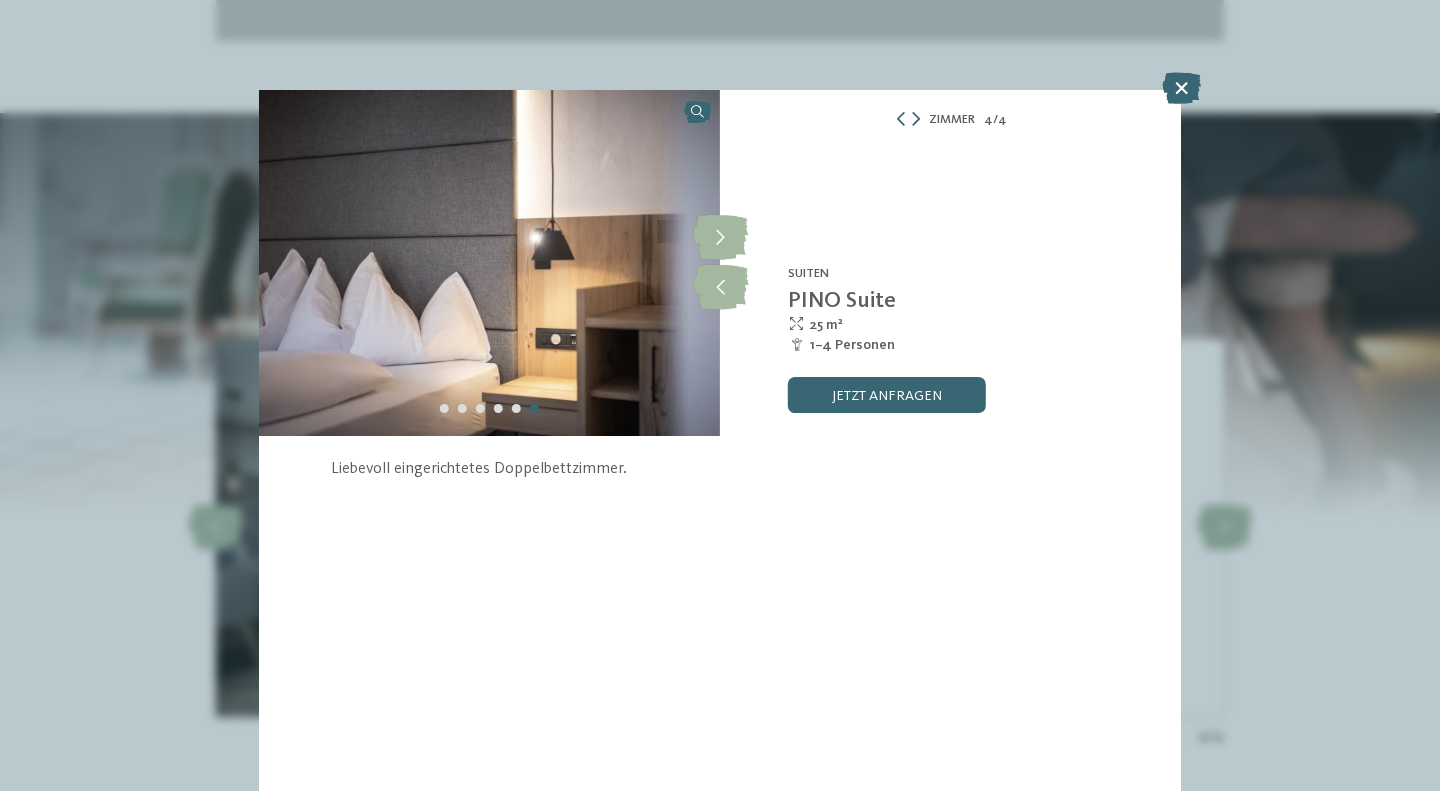 click at bounding box center [720, 238] 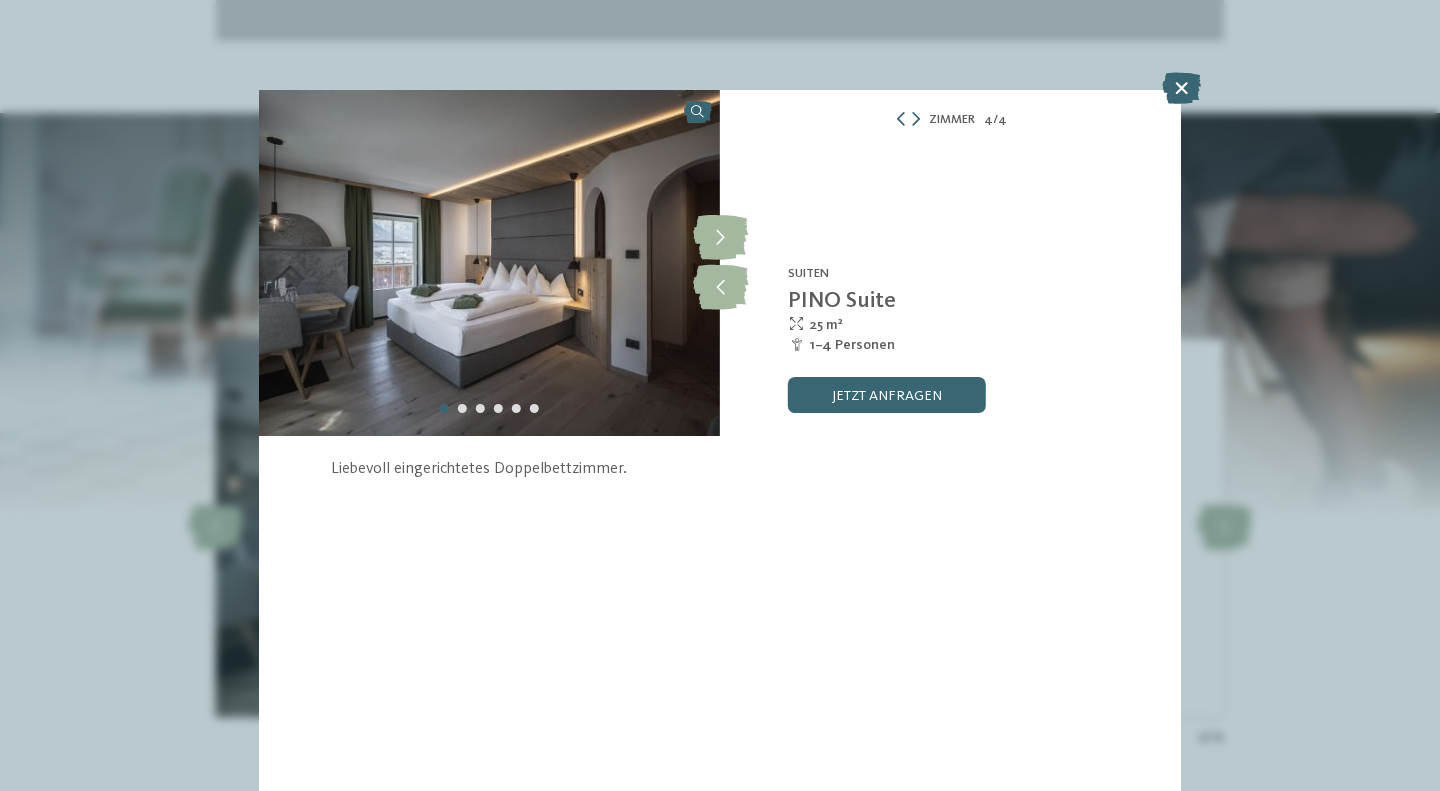 click at bounding box center (720, 238) 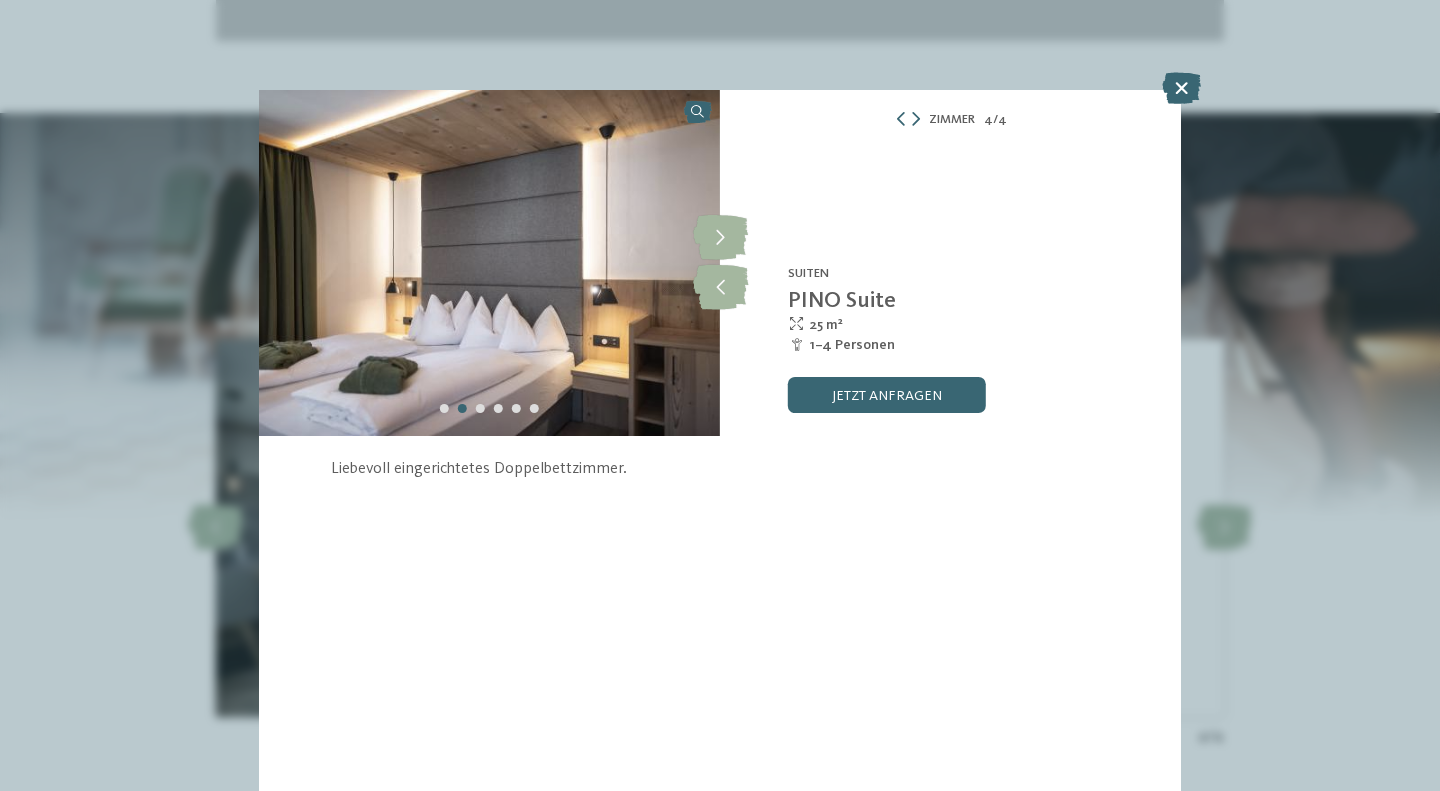 click at bounding box center (720, 238) 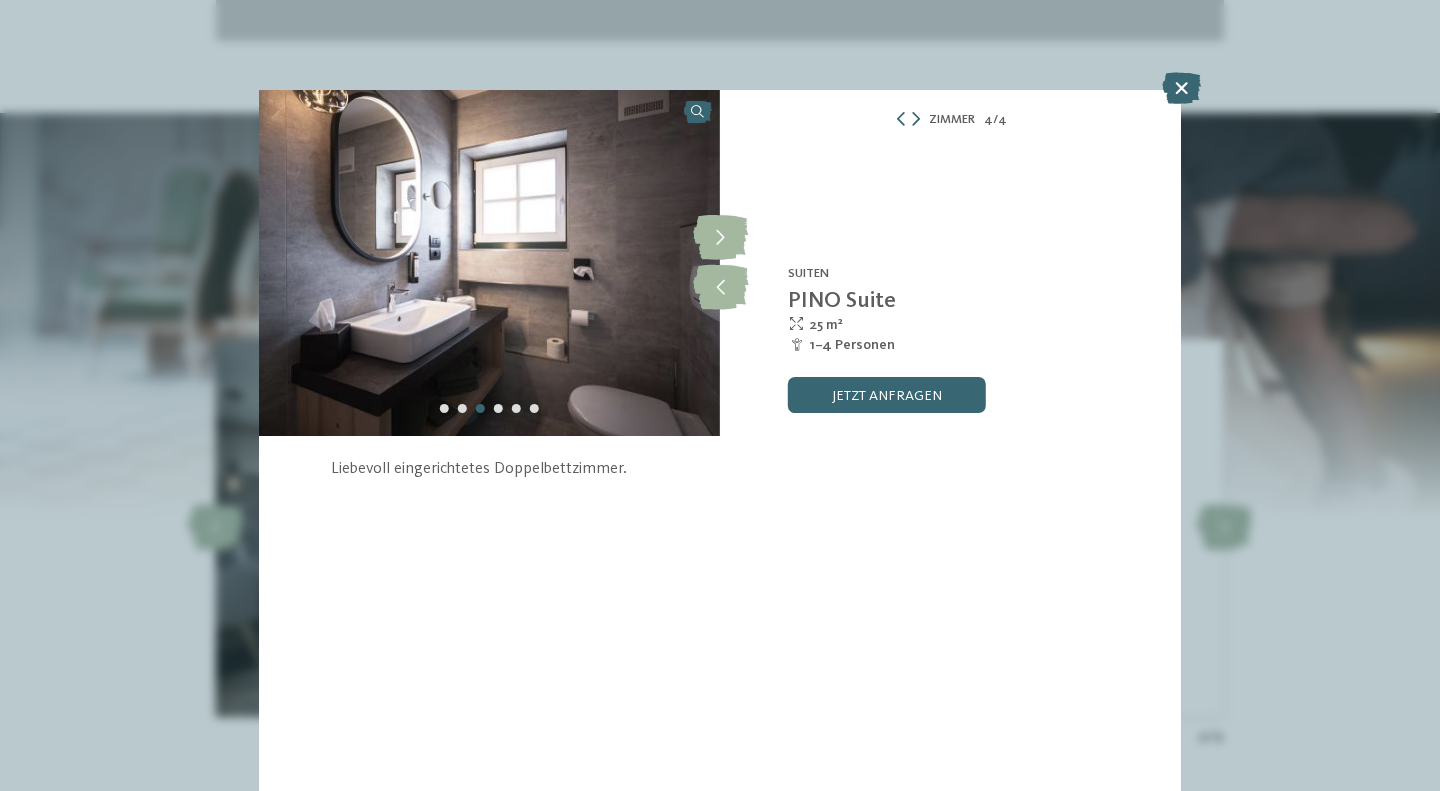 click at bounding box center [720, 238] 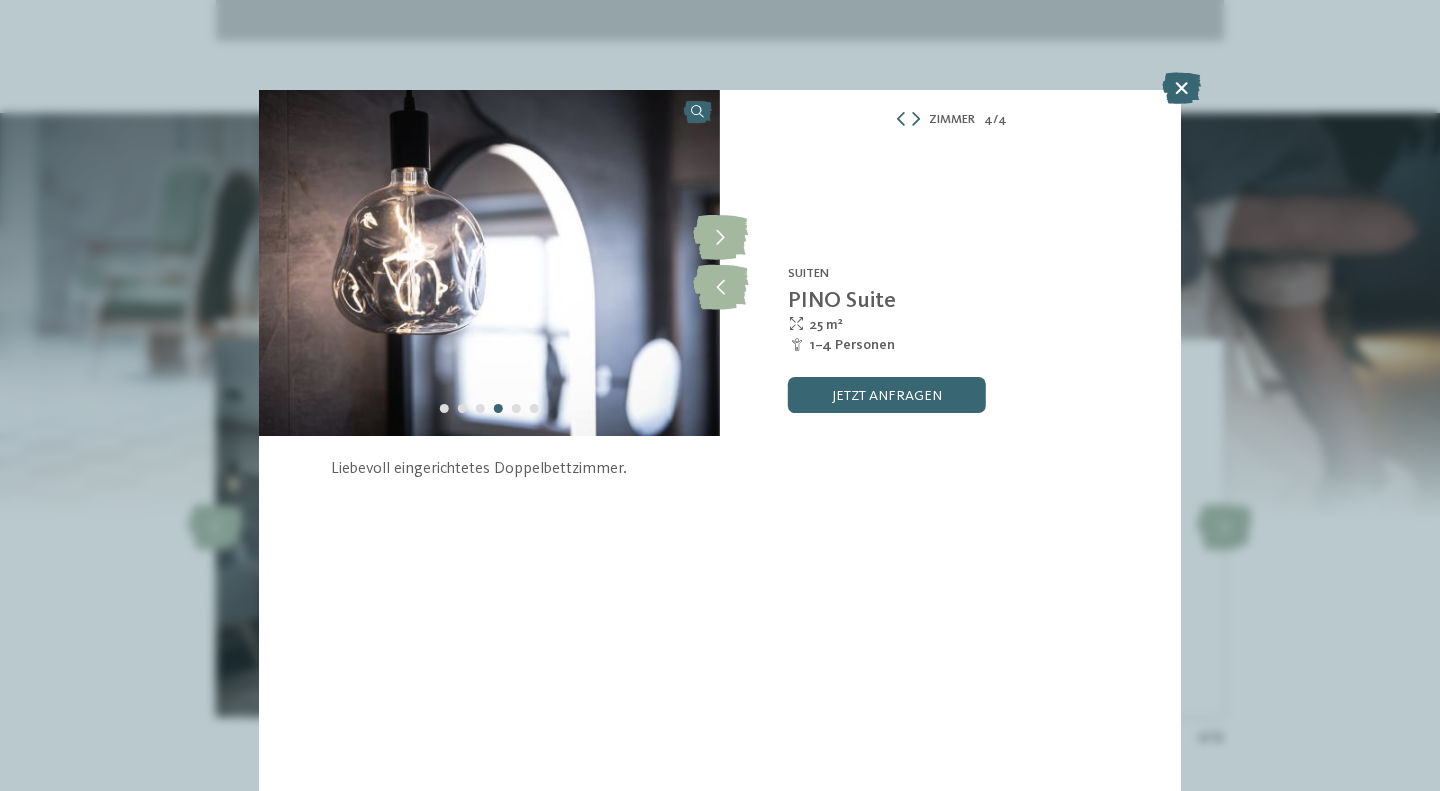 click at bounding box center (720, 238) 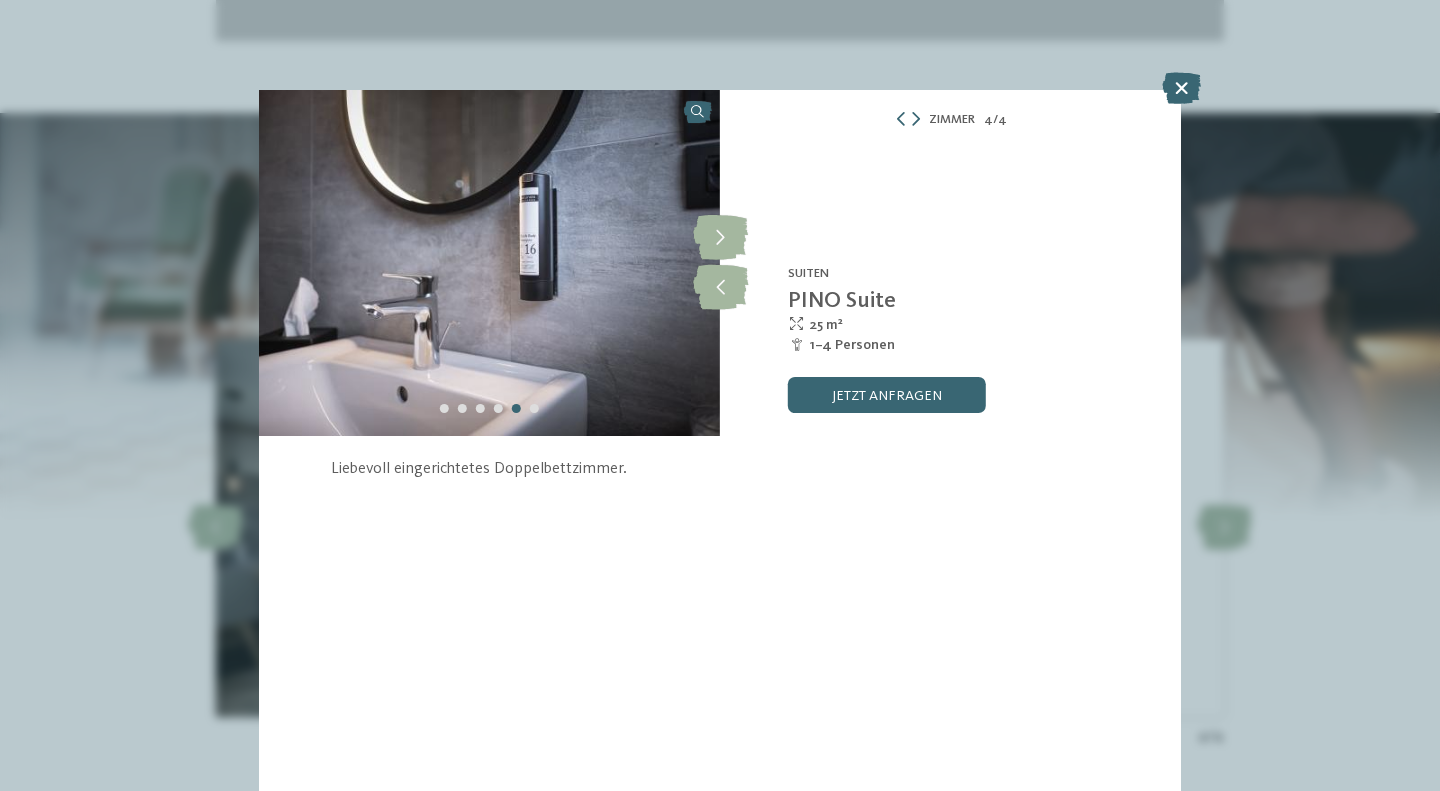 click at bounding box center (720, 238) 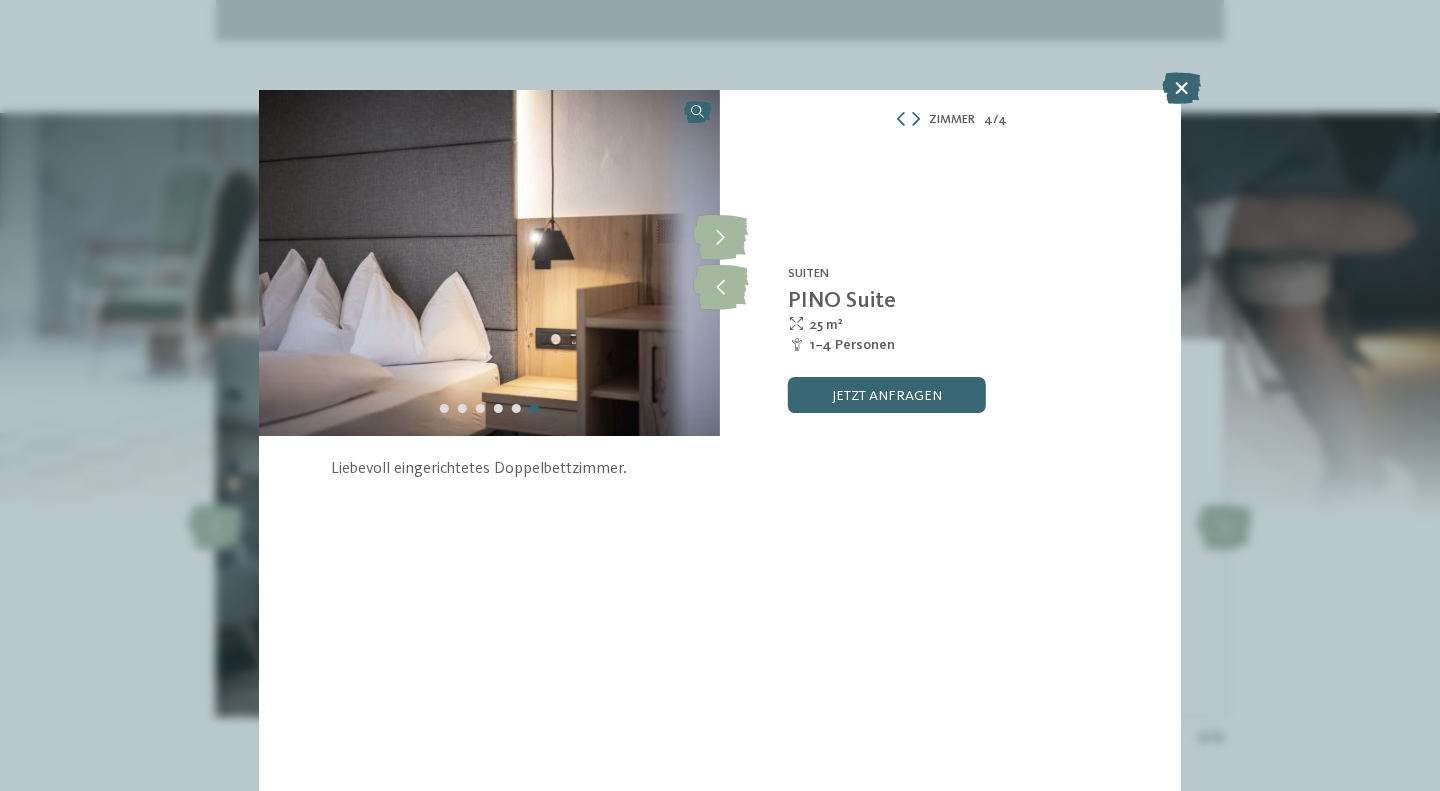 click at bounding box center [720, 238] 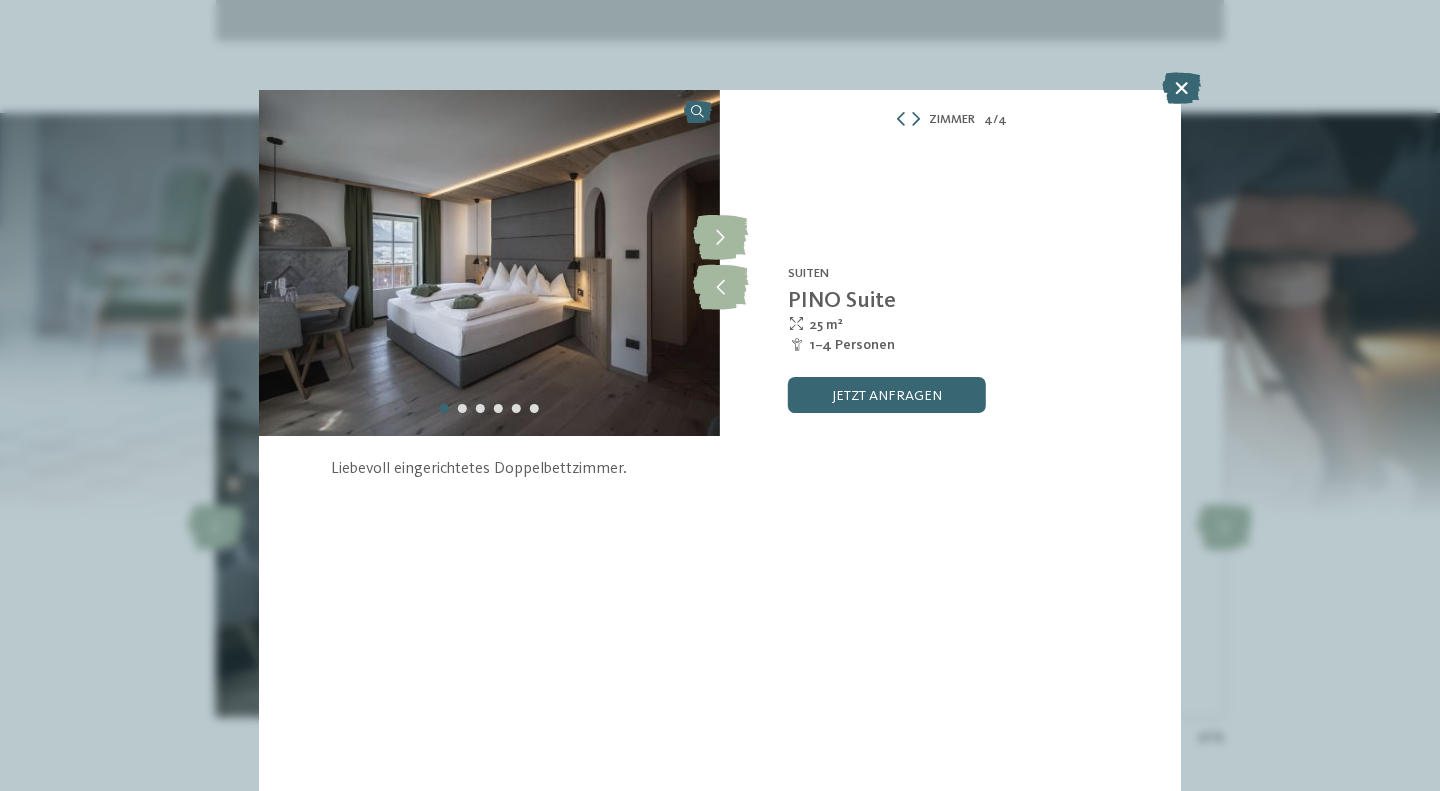 click at bounding box center [1181, 88] 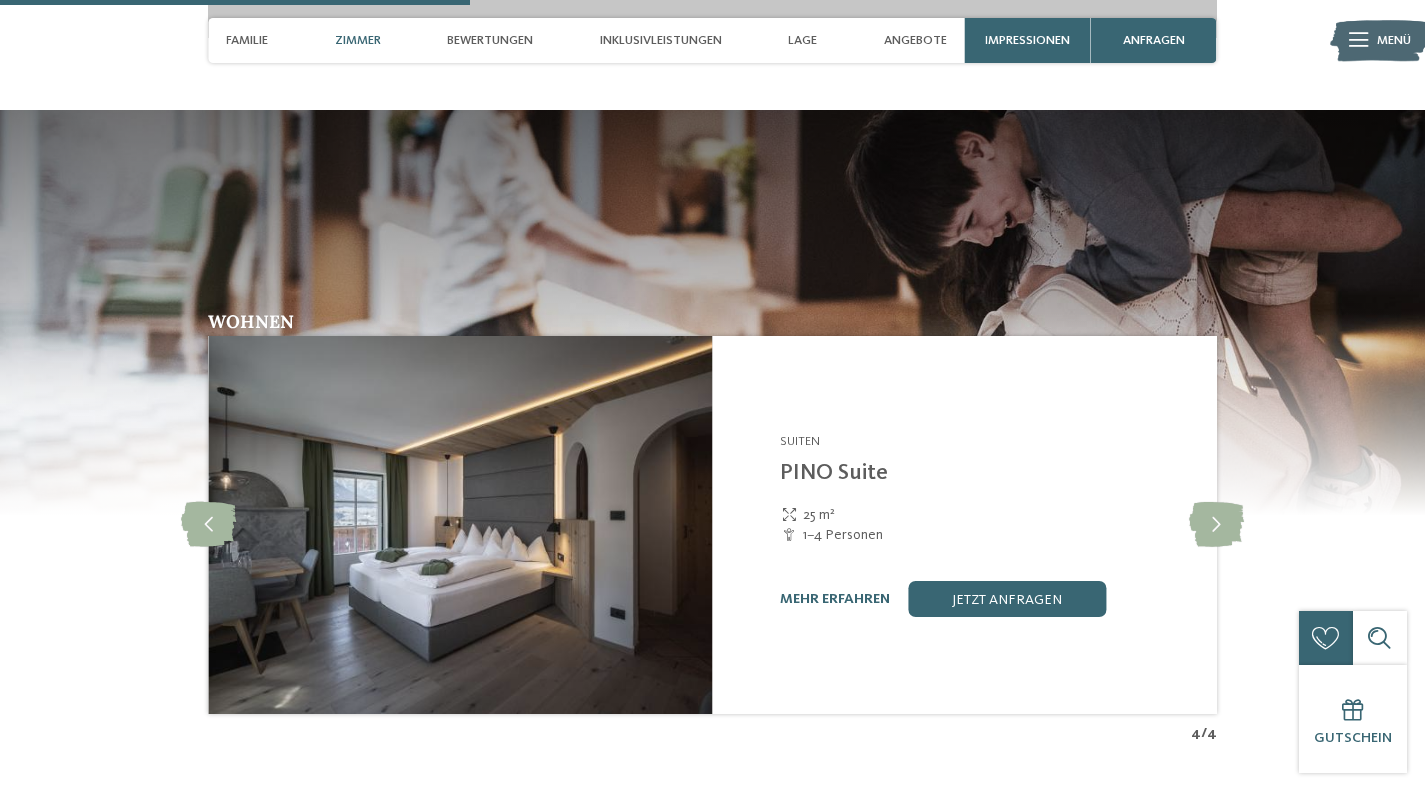 click at bounding box center [1216, 525] 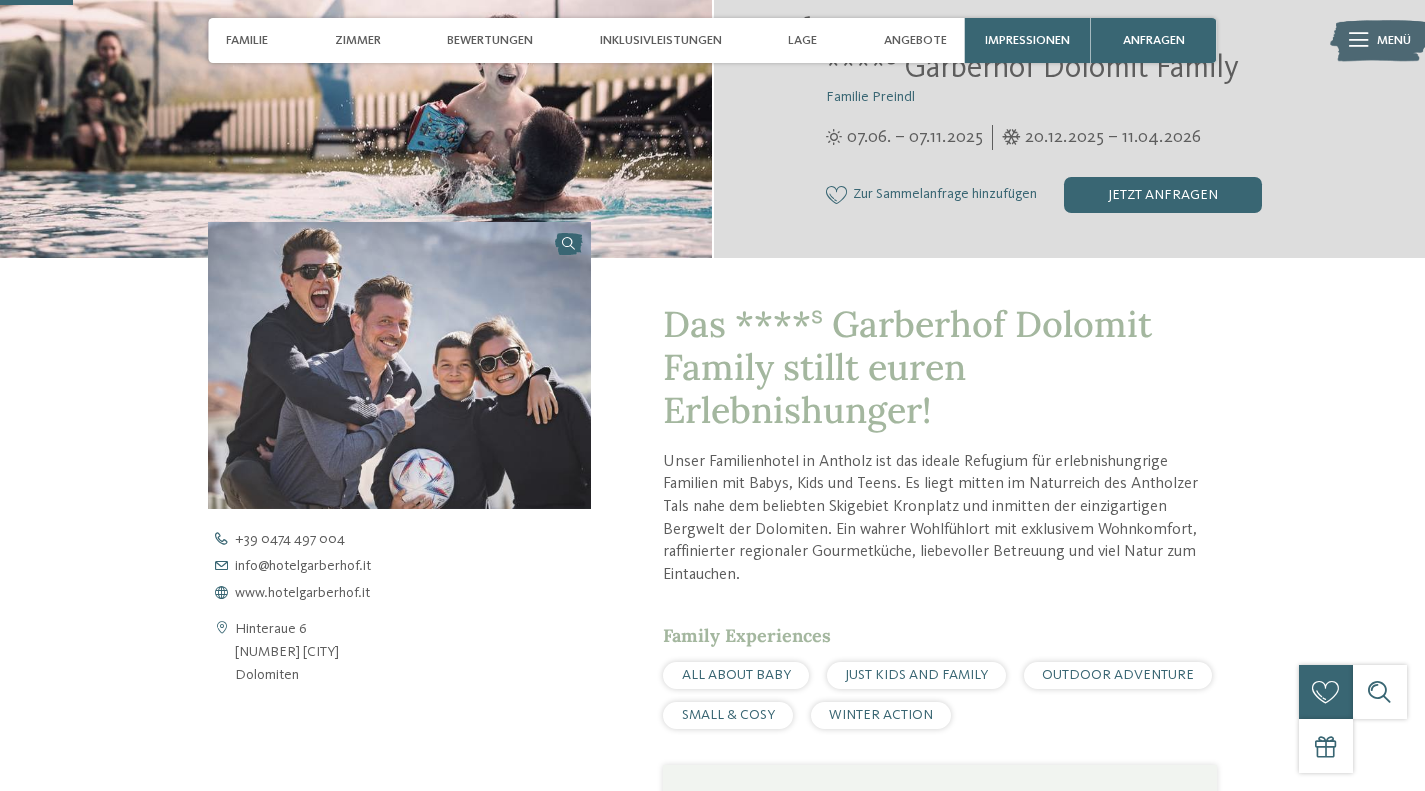 scroll, scrollTop: 381, scrollLeft: 0, axis: vertical 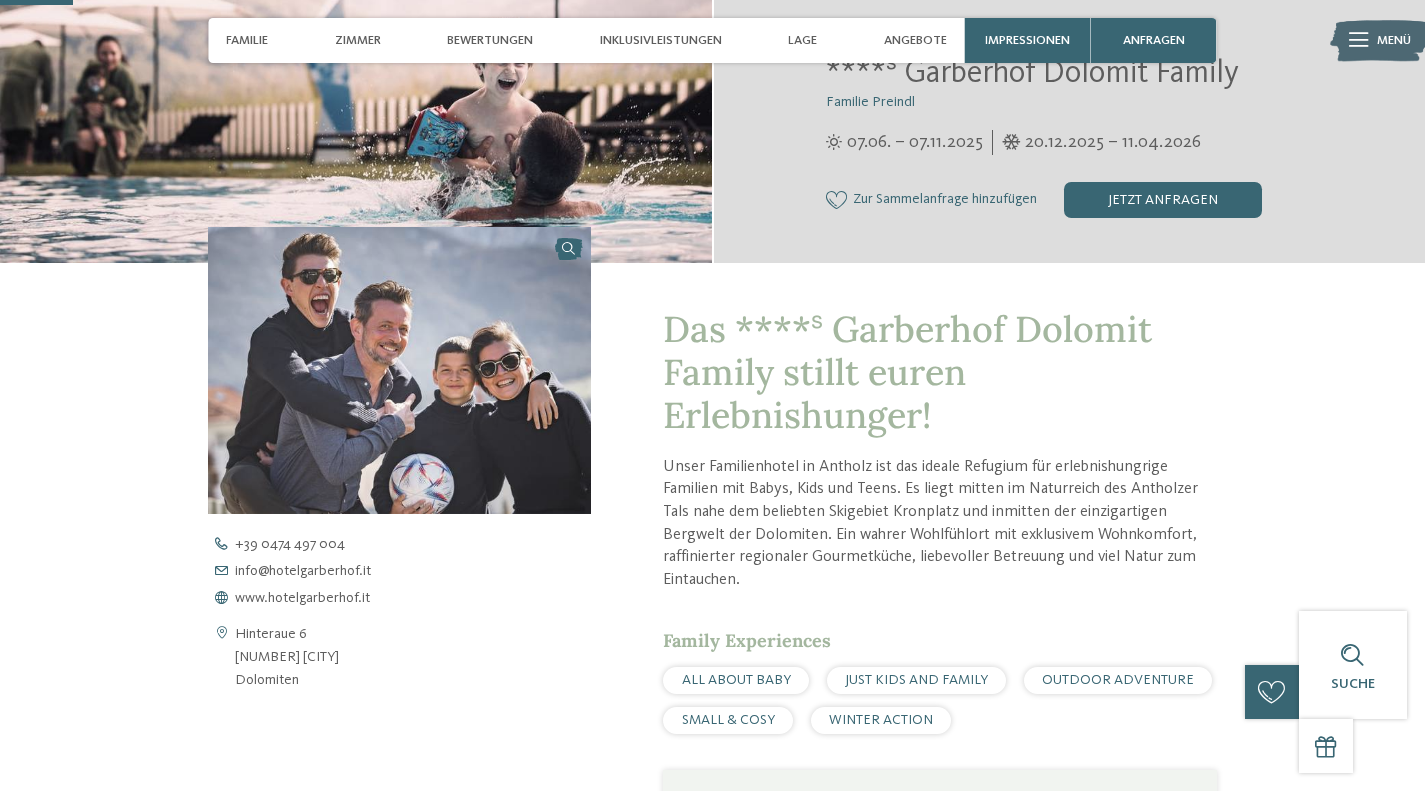 click on "Inklusivleistungen" at bounding box center (661, 40) 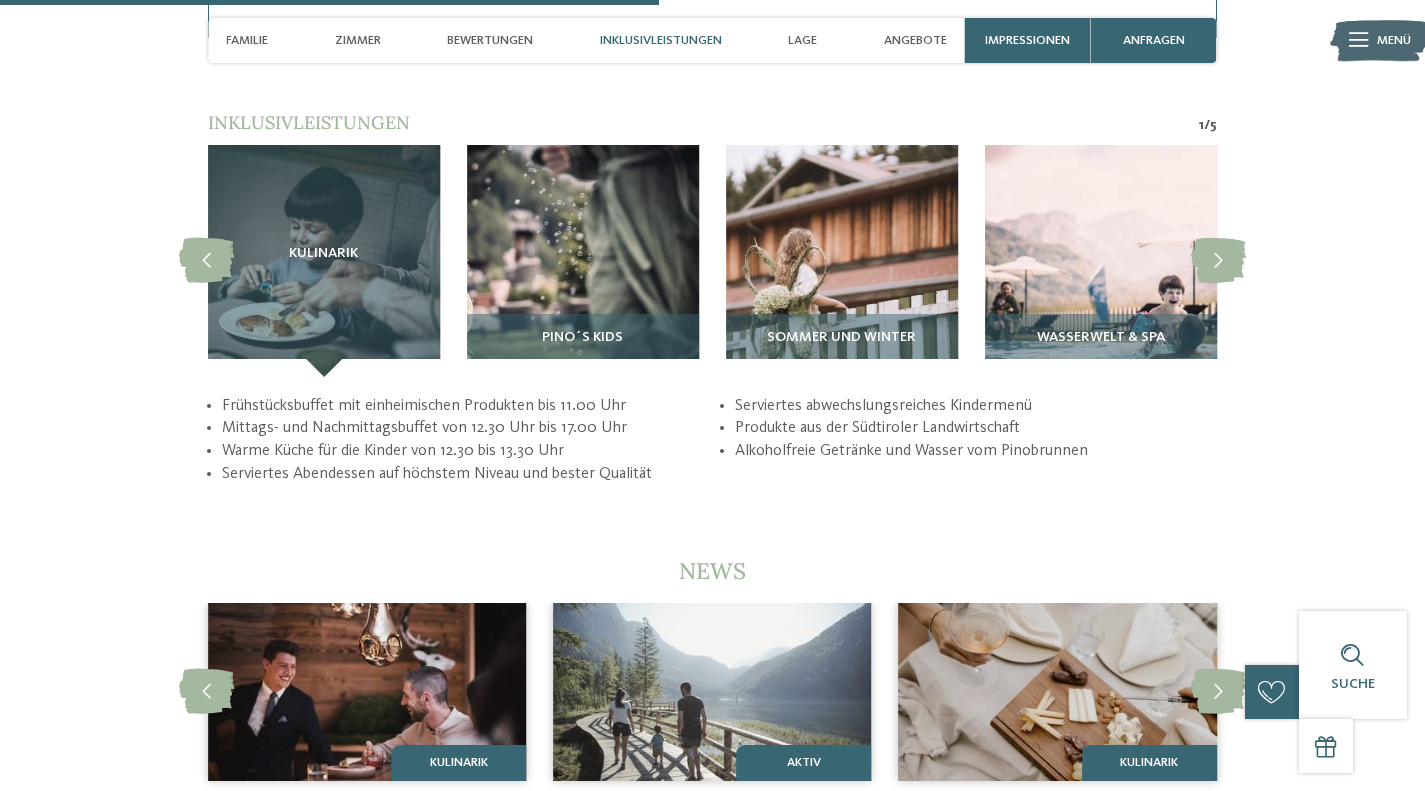scroll, scrollTop: 3425, scrollLeft: 0, axis: vertical 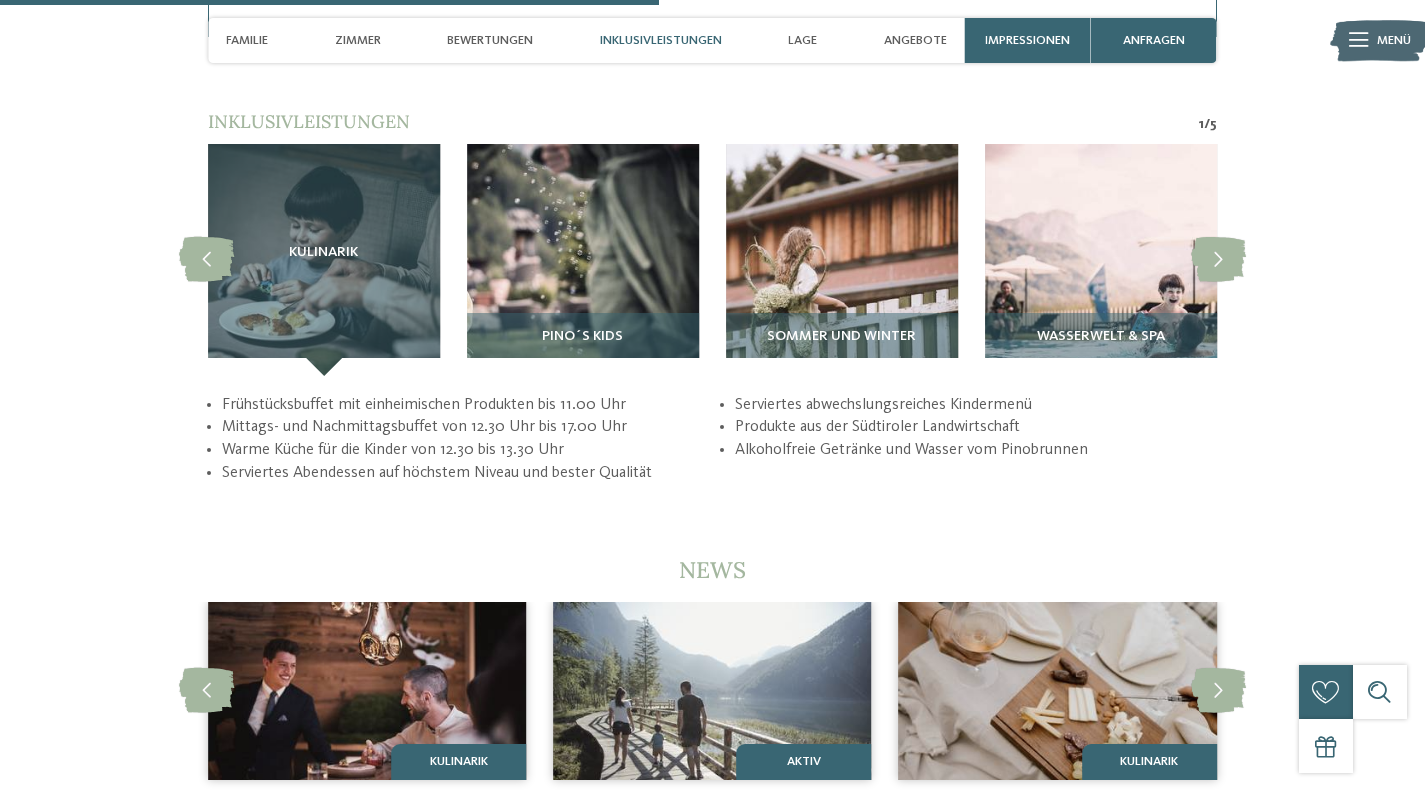 click on "Pino´s Kids" at bounding box center [582, 337] 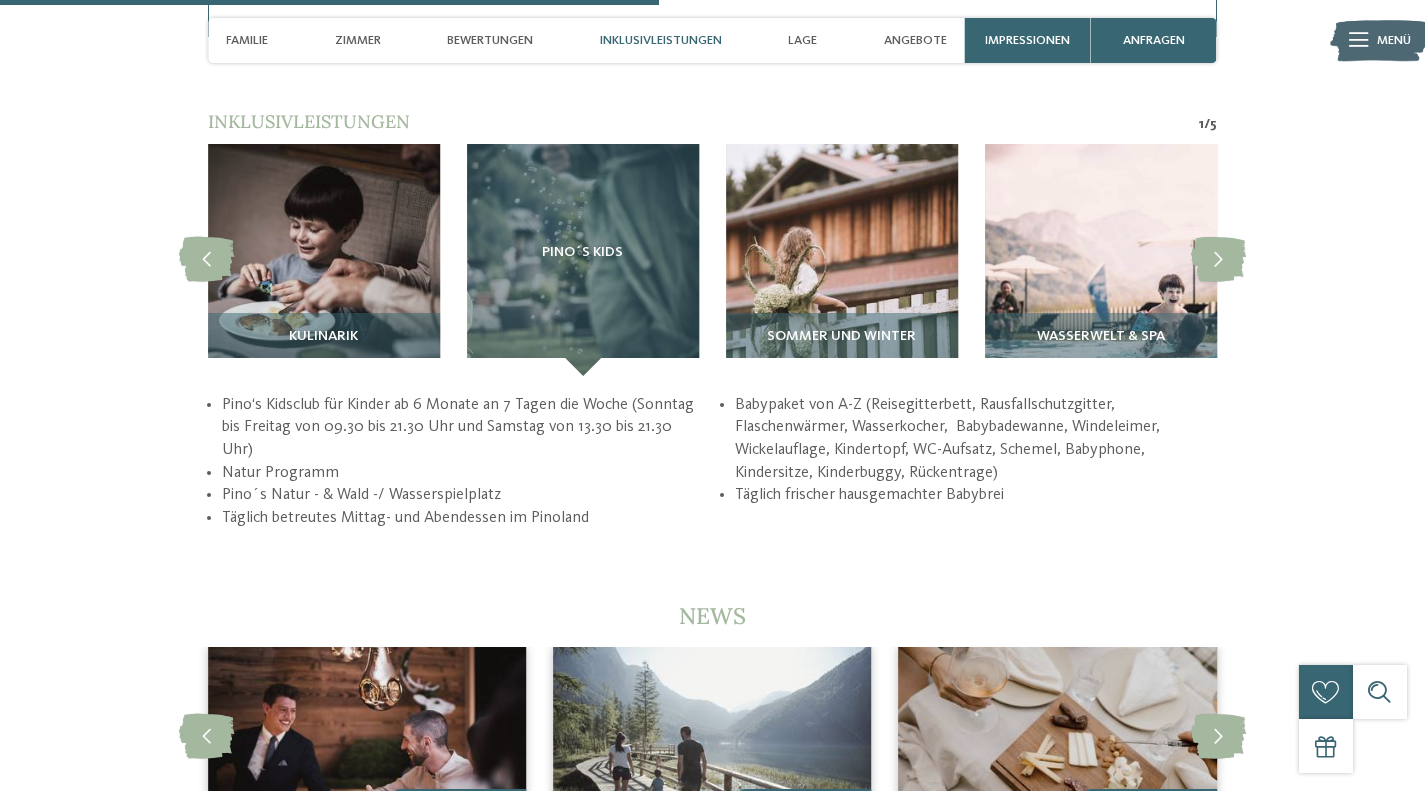 click on "Sommer und Winter" at bounding box center (842, 344) 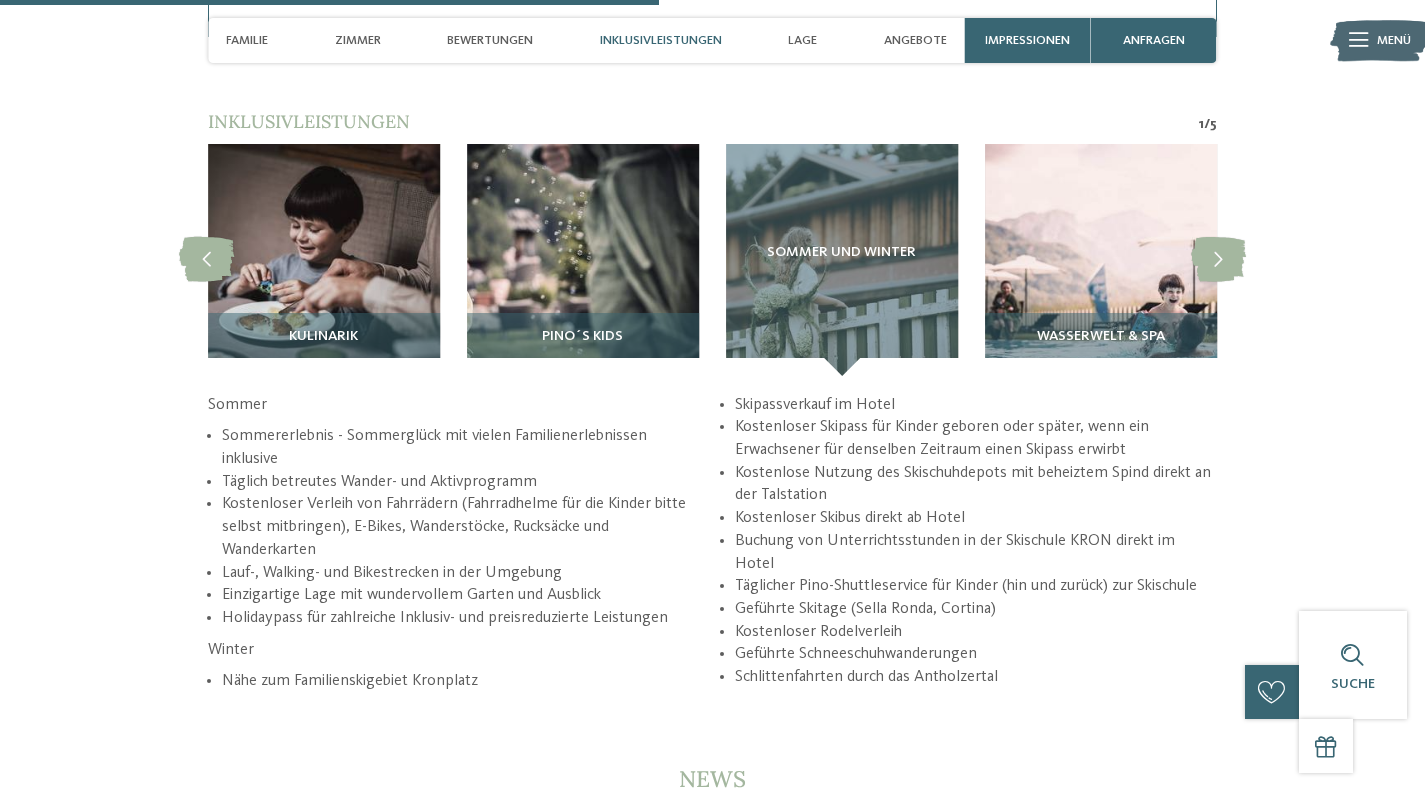 click on "Wasserwelt & Spa" at bounding box center (1101, 337) 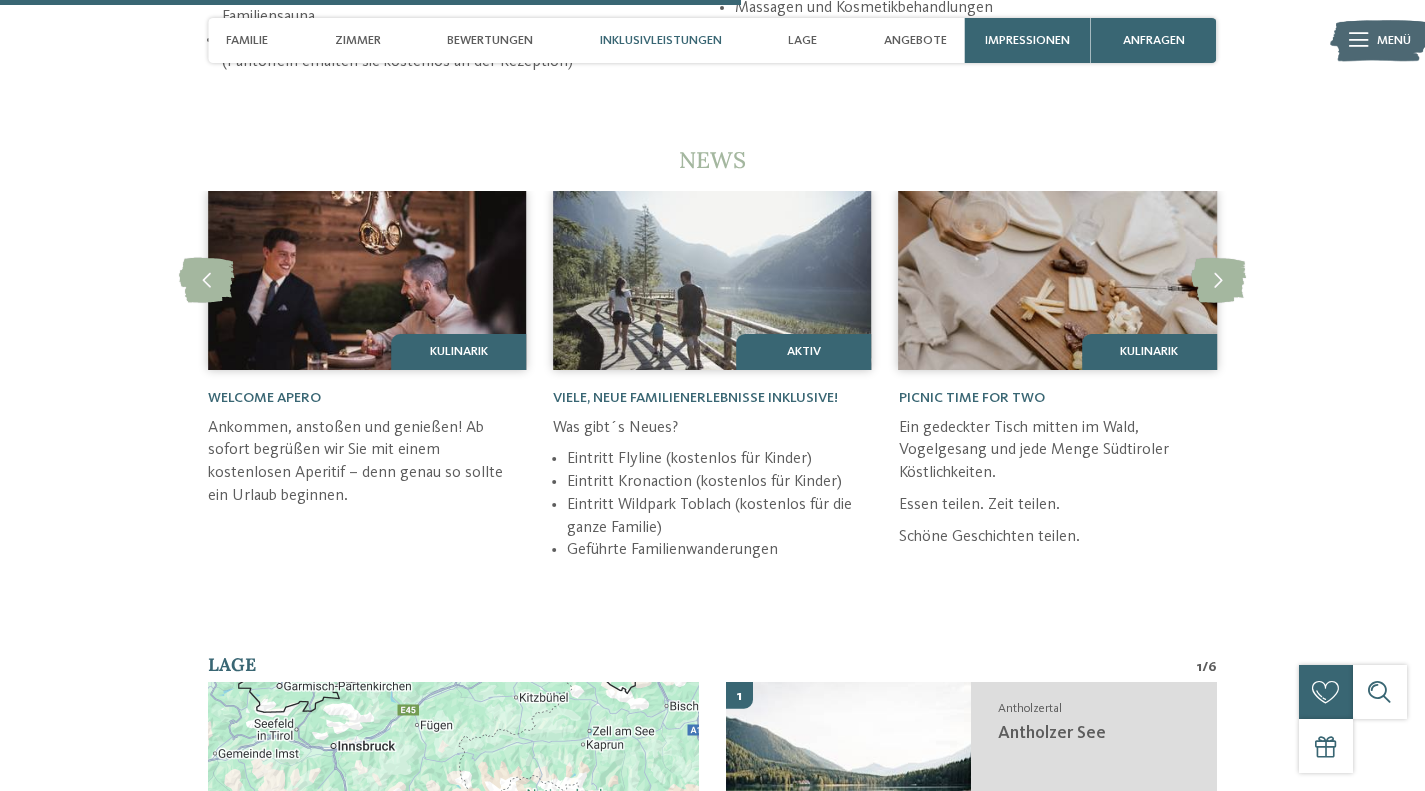 scroll, scrollTop: 3872, scrollLeft: 0, axis: vertical 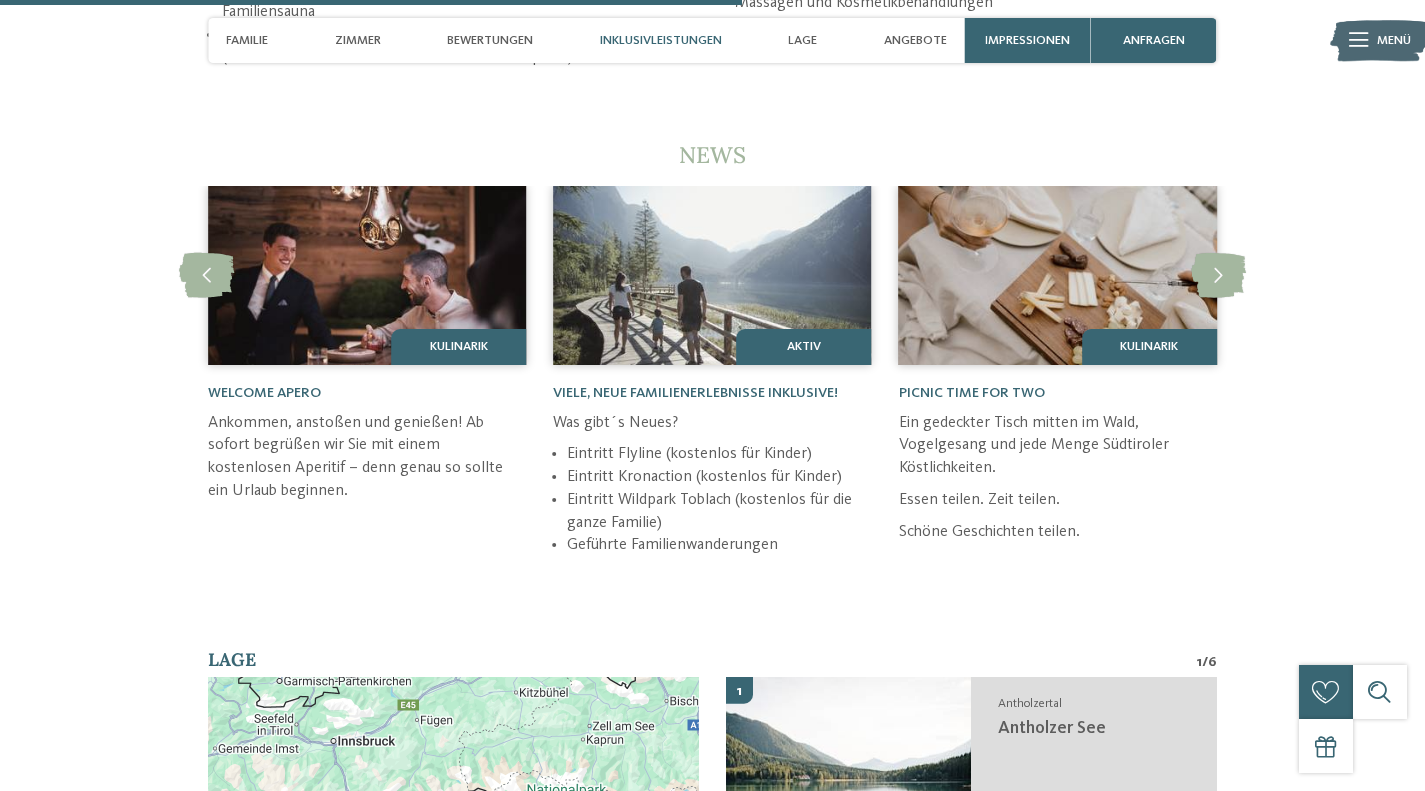 click at bounding box center (1218, 275) 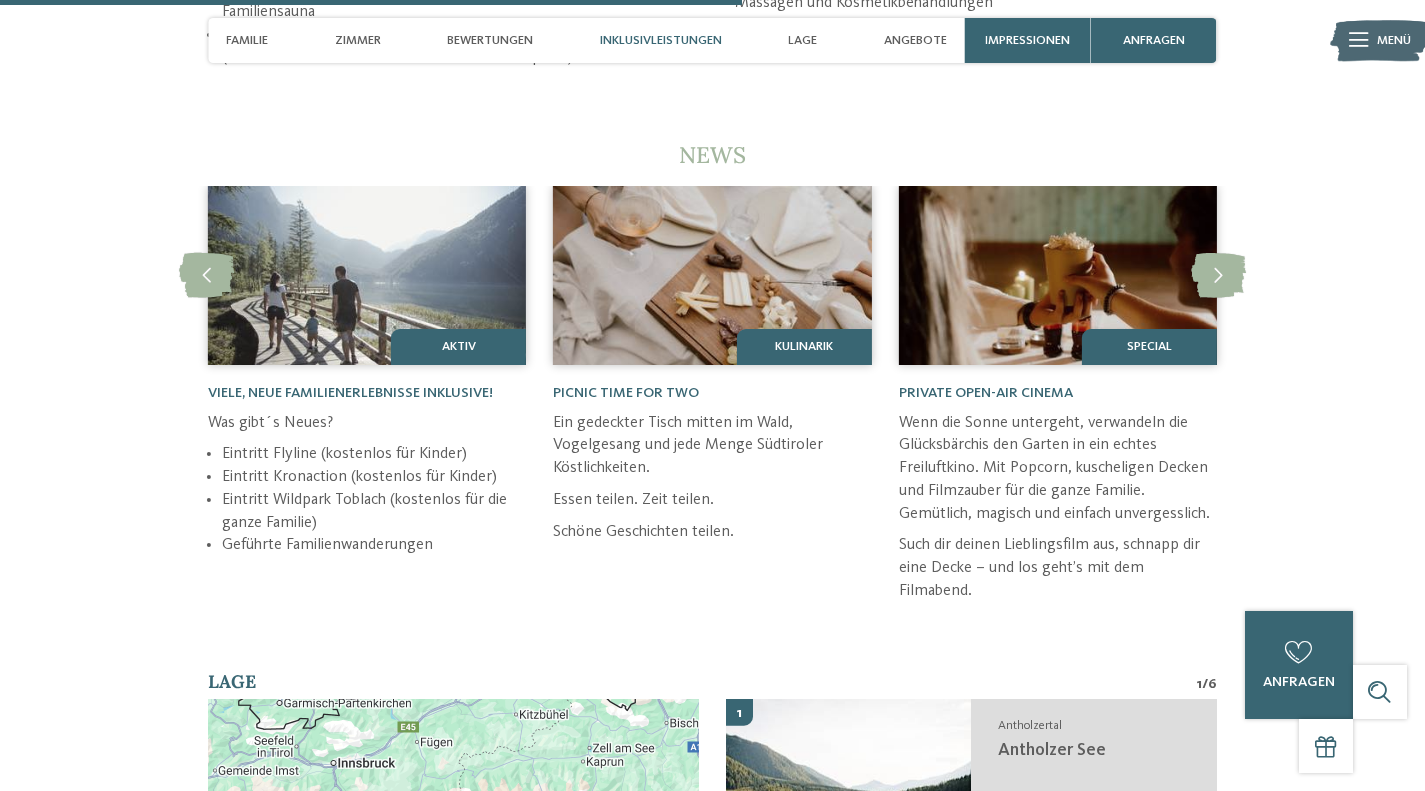 click at bounding box center [1218, 275] 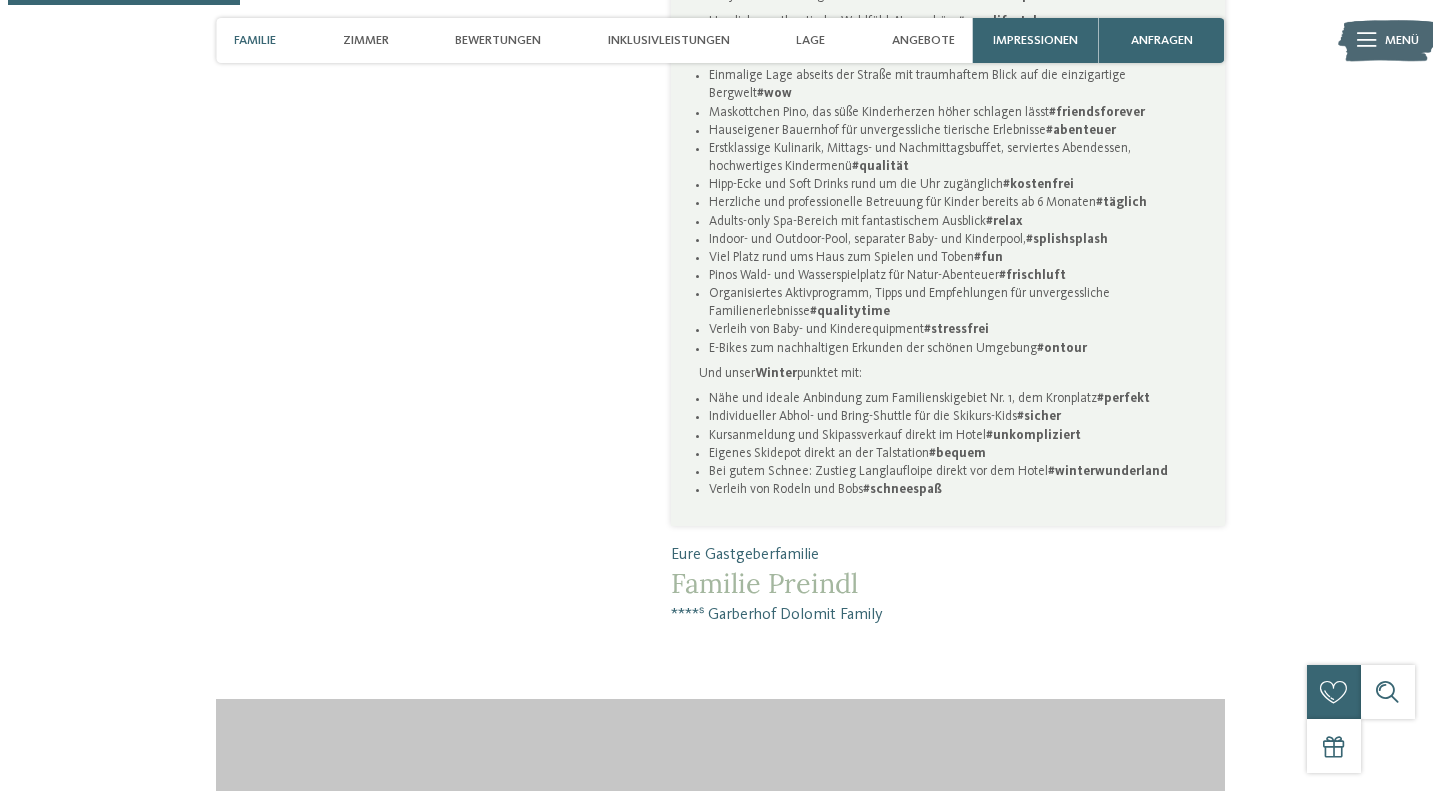 scroll, scrollTop: 0, scrollLeft: 0, axis: both 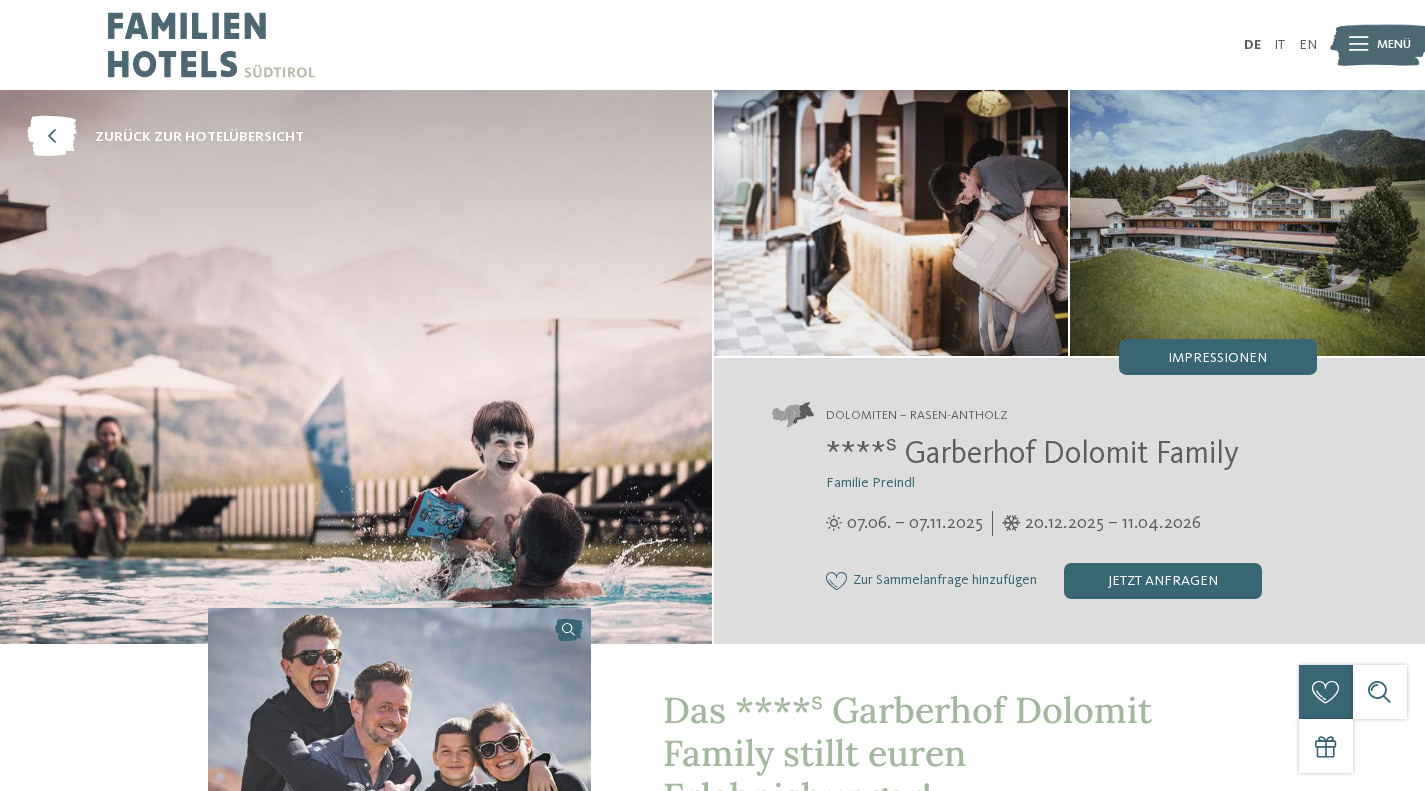 click at bounding box center [1358, 45] 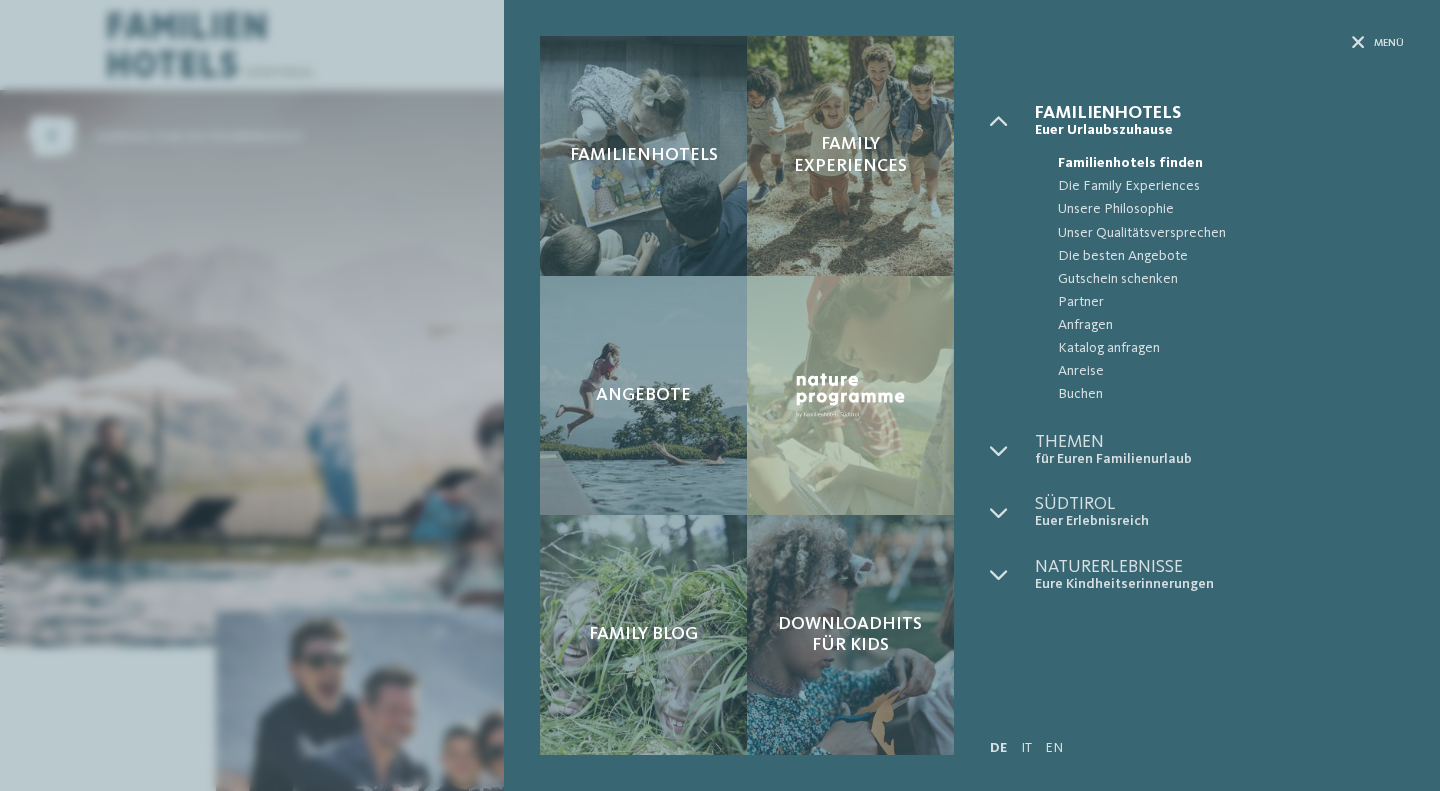 click at bounding box center (850, 395) 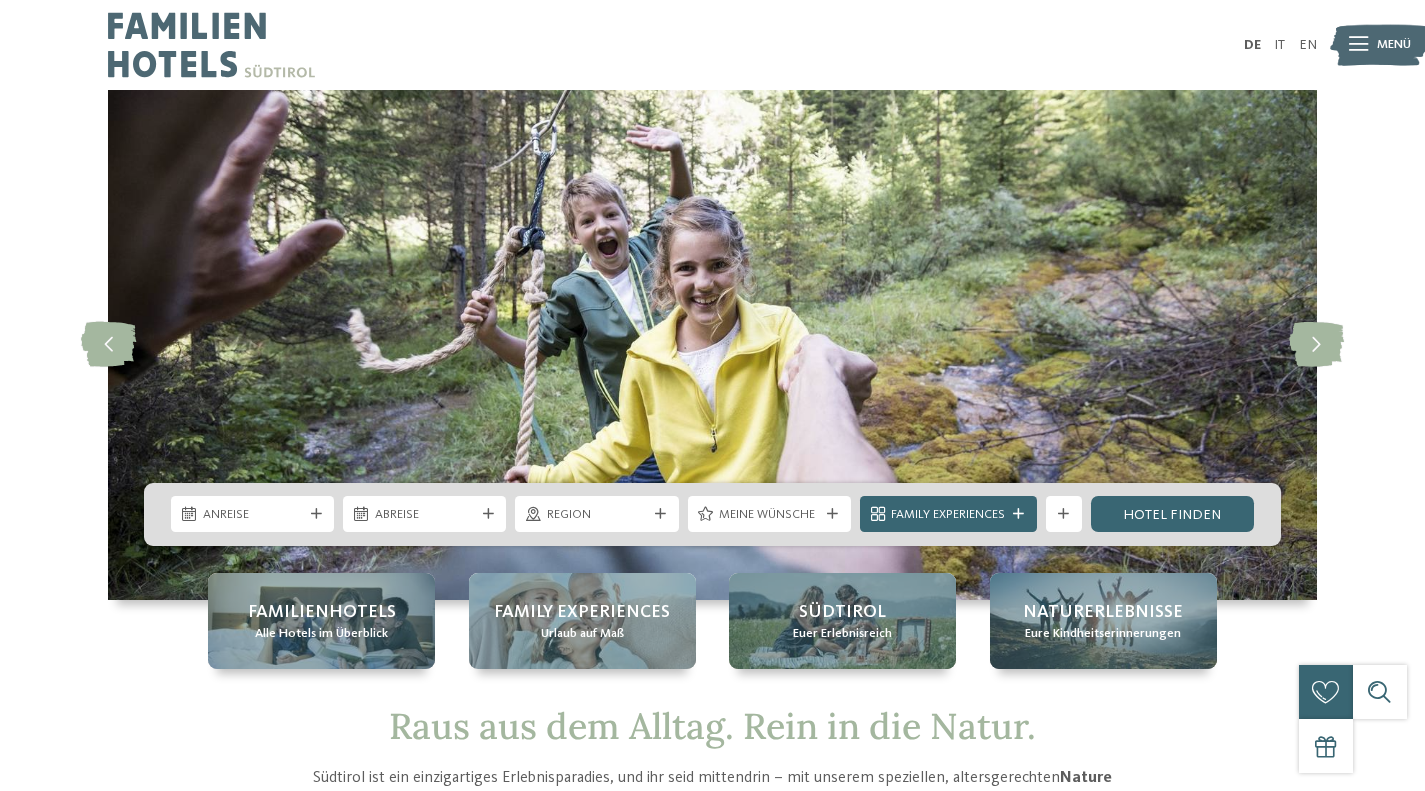 scroll, scrollTop: 0, scrollLeft: 0, axis: both 